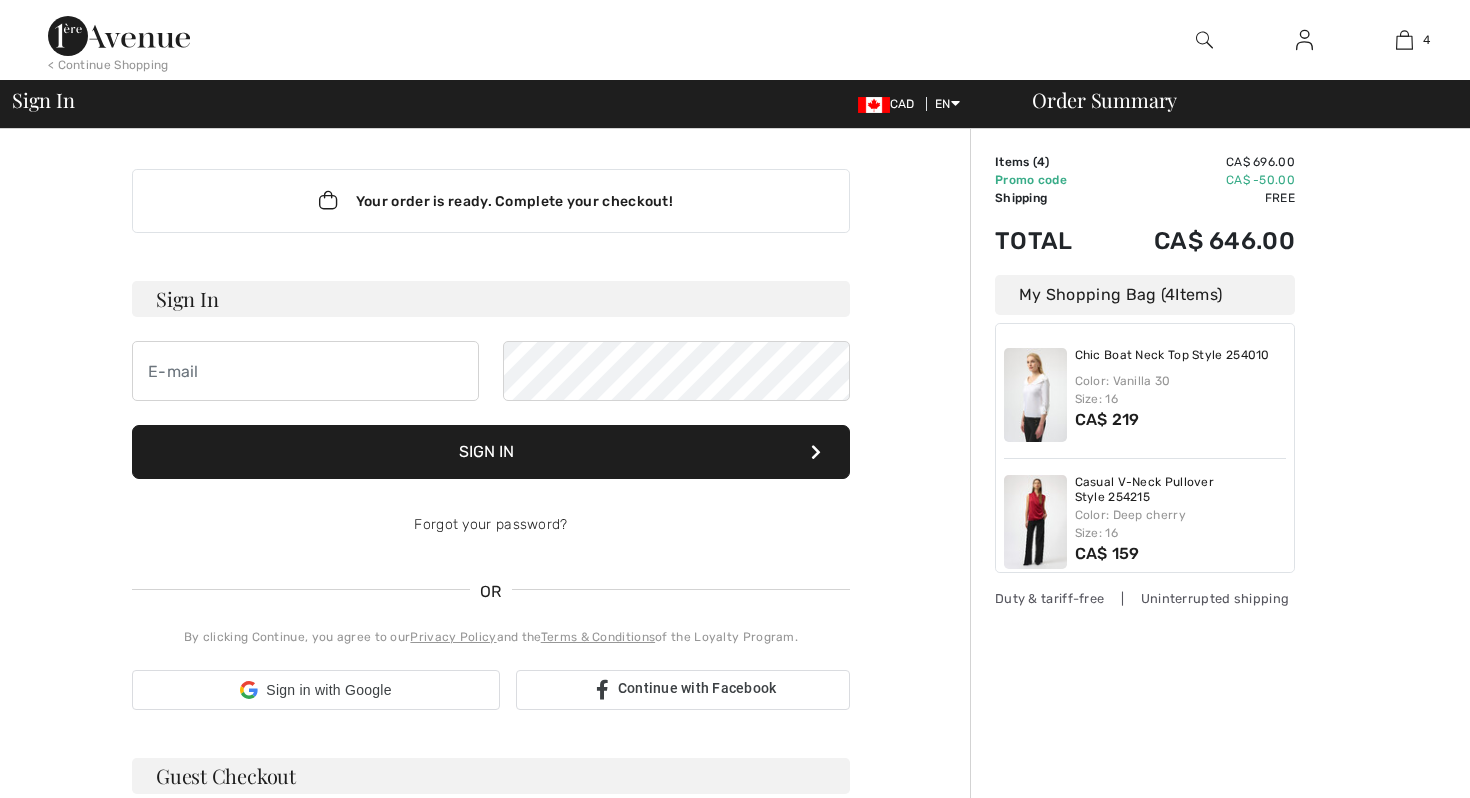 scroll, scrollTop: 0, scrollLeft: 0, axis: both 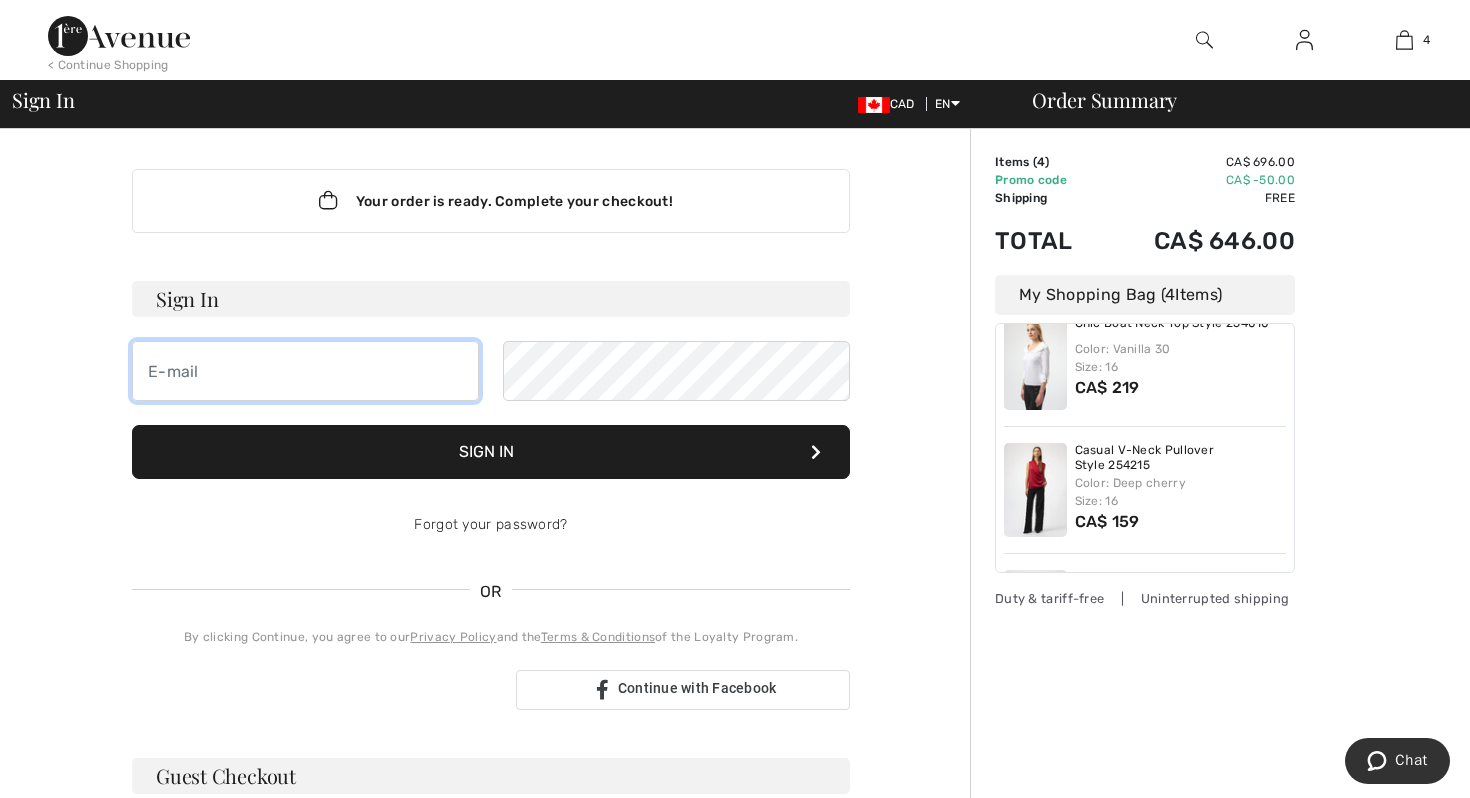 click at bounding box center (305, 371) 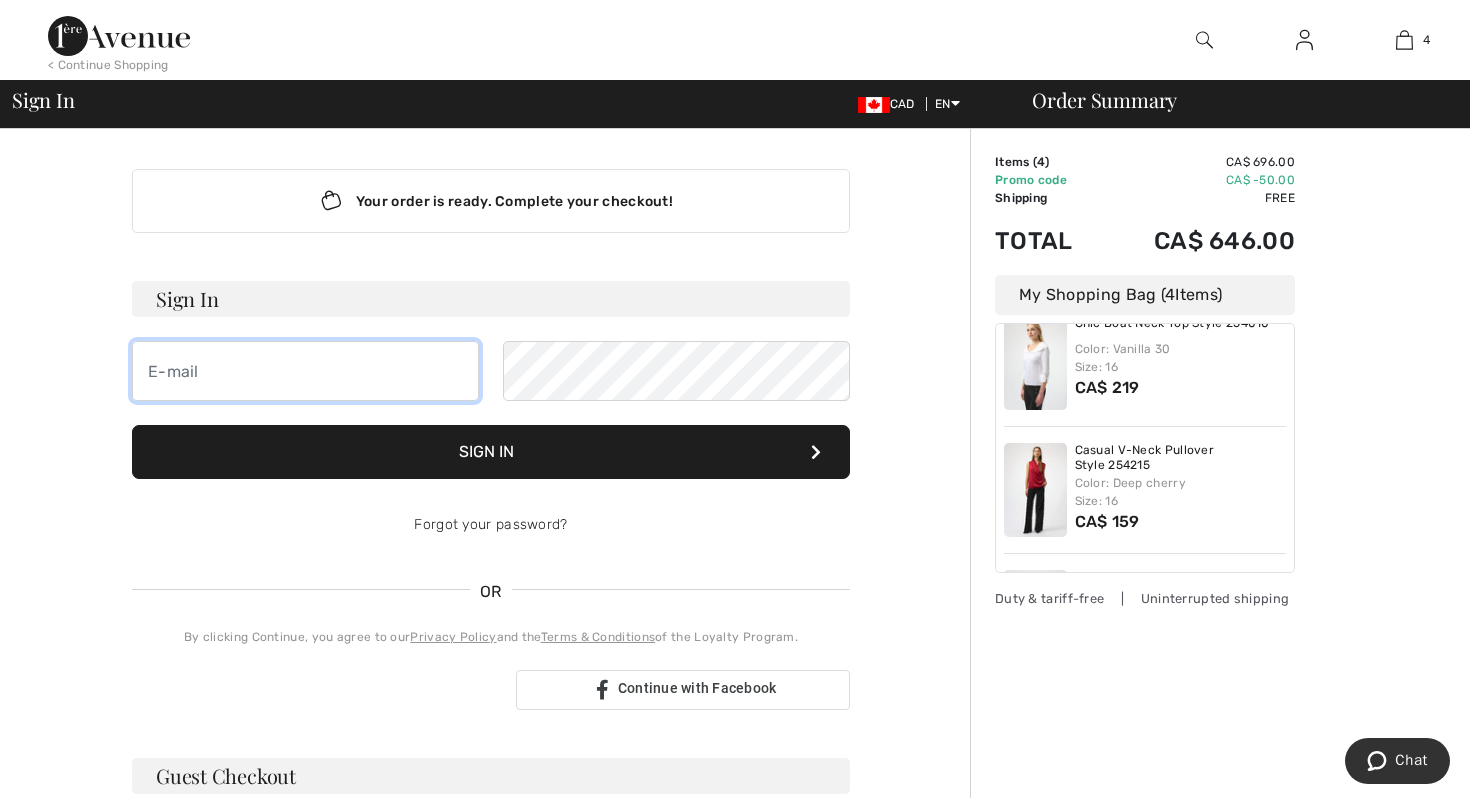 type on "laura.mammone@mammone.ca" 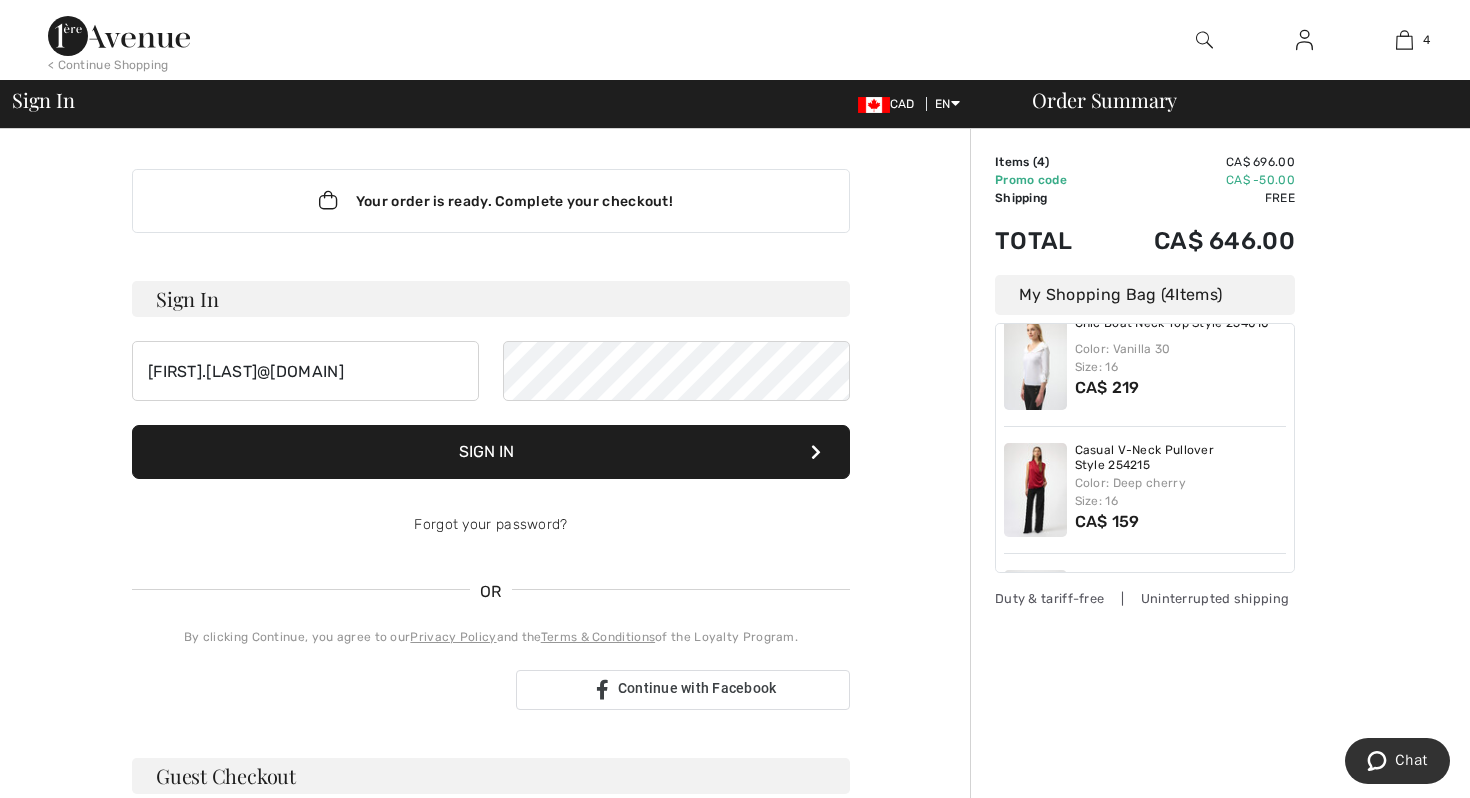click on "Sign In" at bounding box center (491, 452) 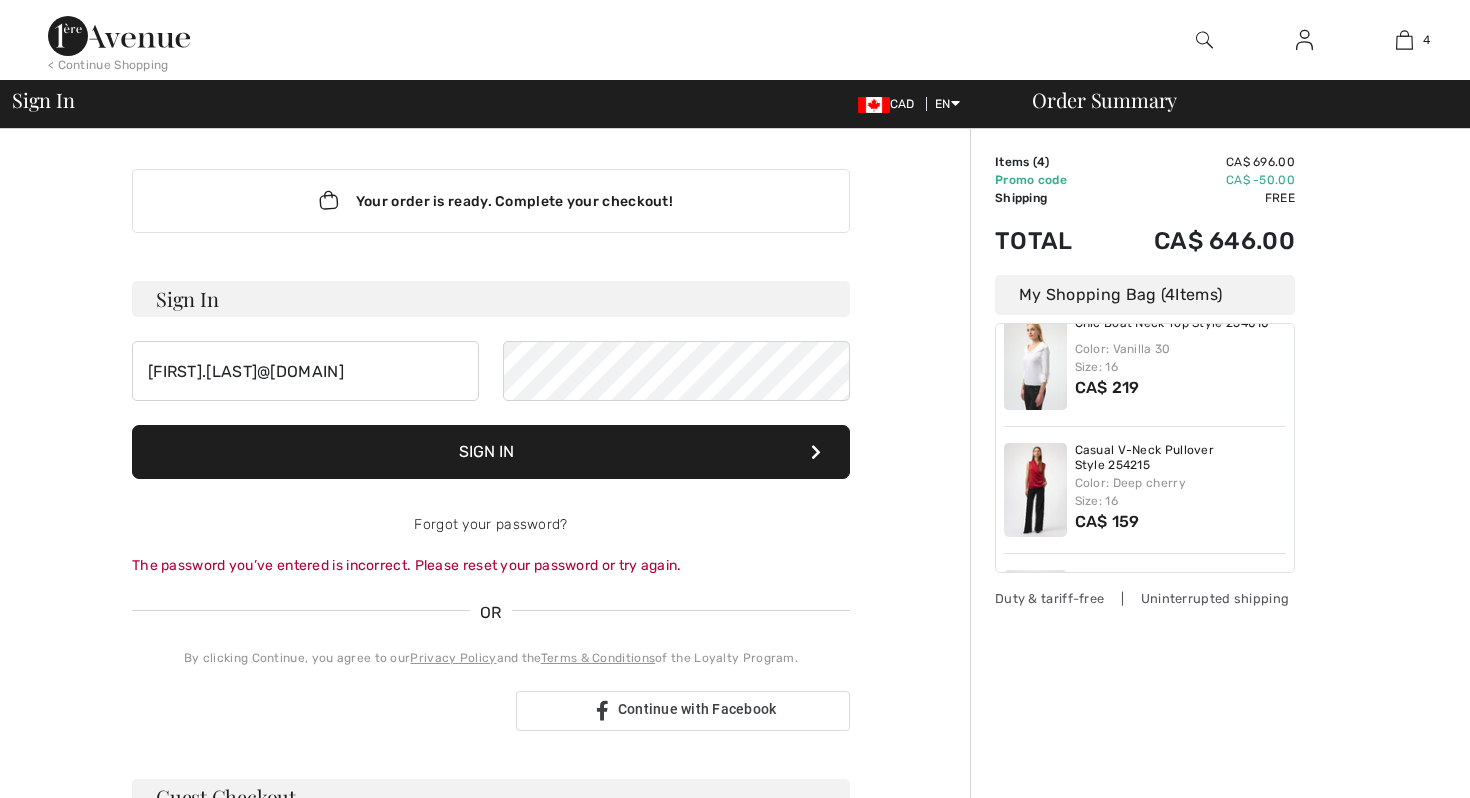 scroll, scrollTop: 0, scrollLeft: 0, axis: both 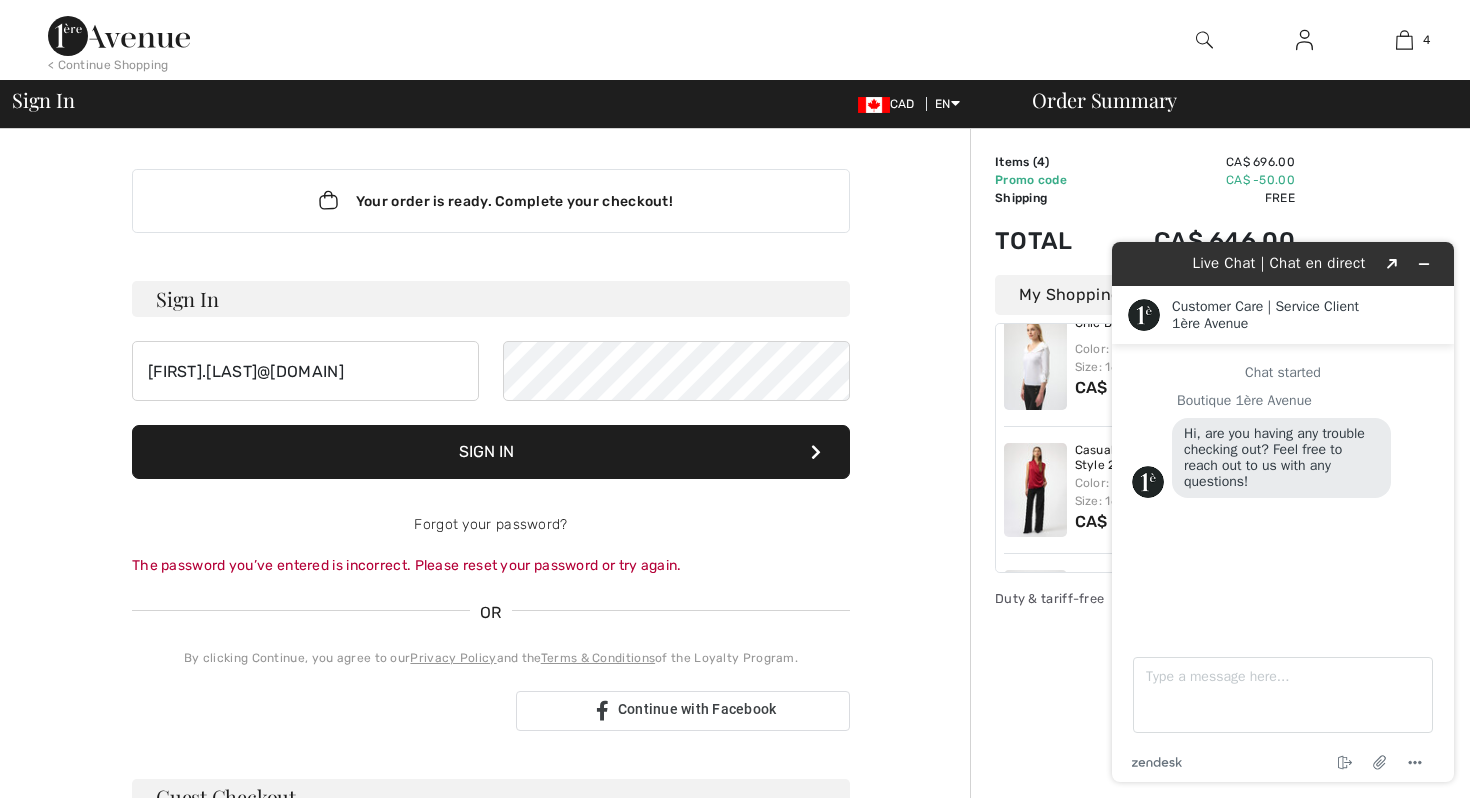 click on "Sign In" at bounding box center [491, 452] 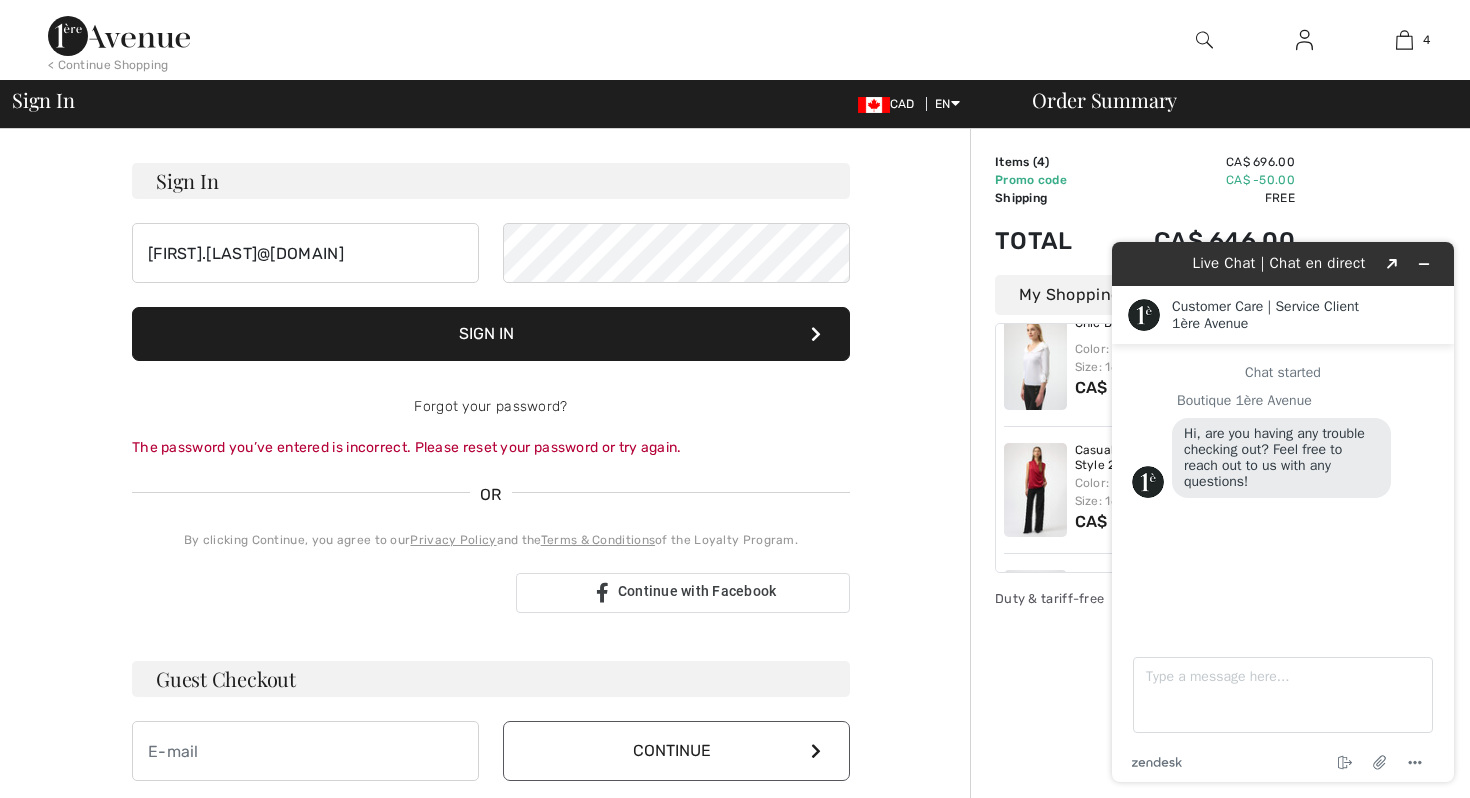 scroll, scrollTop: 0, scrollLeft: 0, axis: both 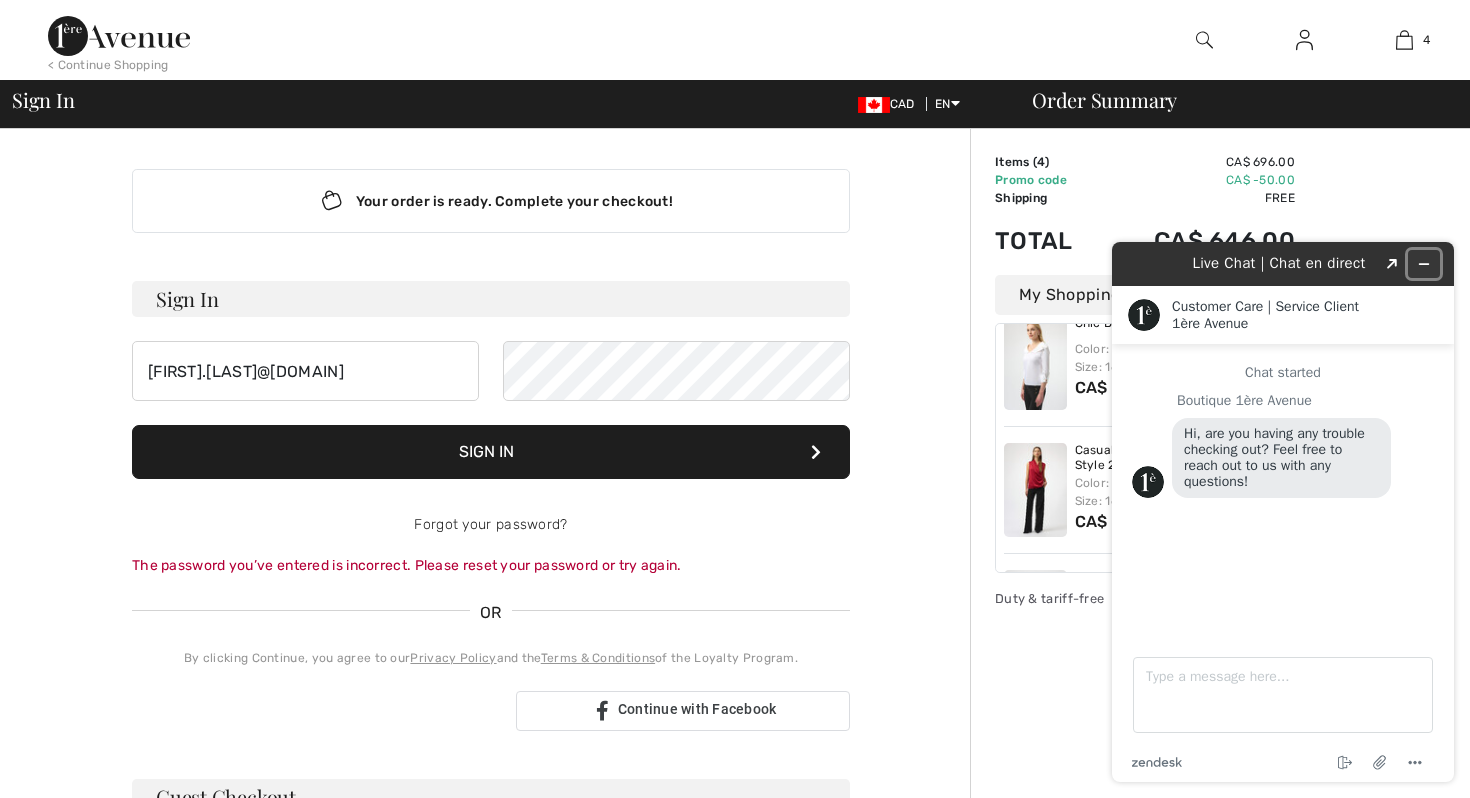 click at bounding box center (1424, 264) 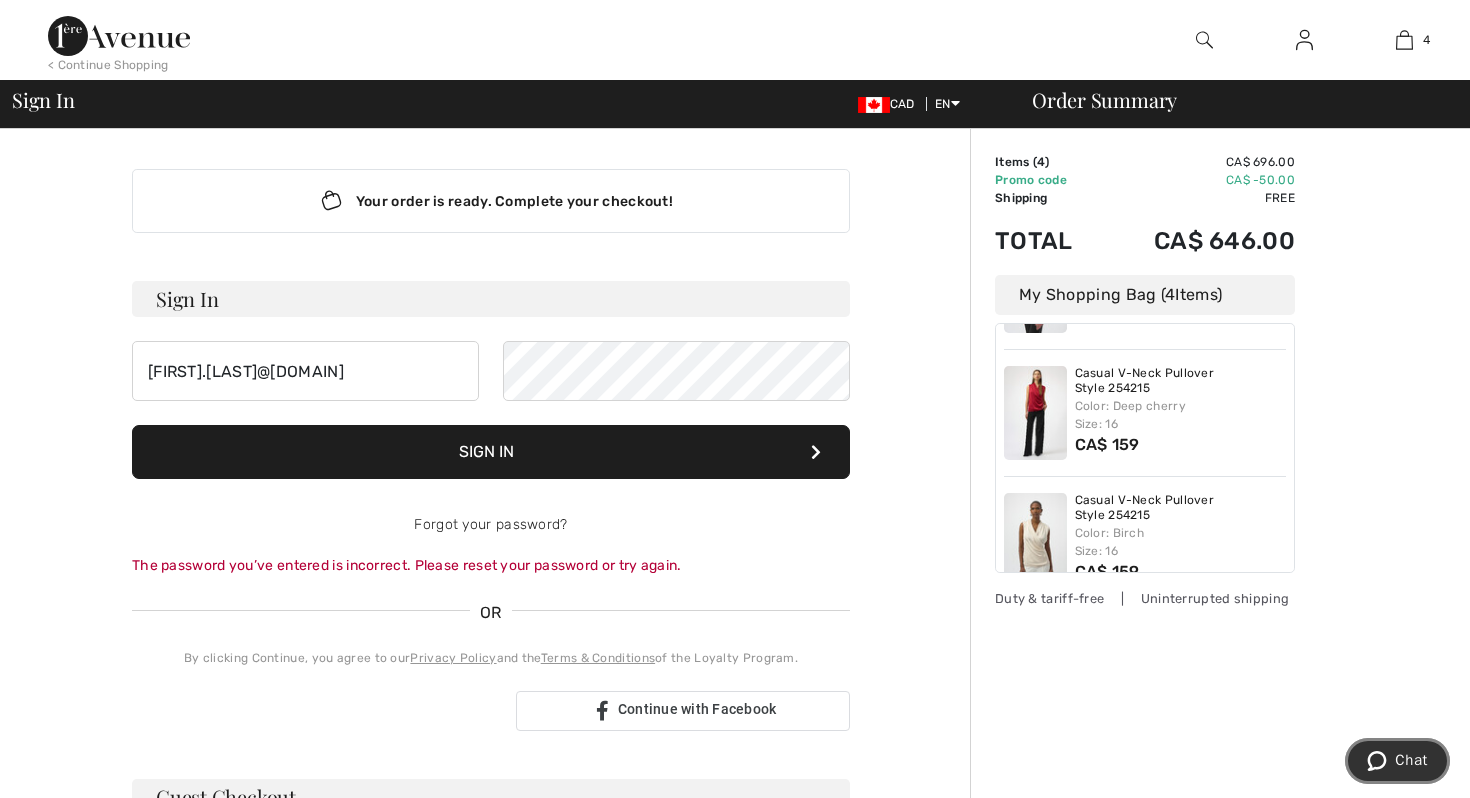 scroll, scrollTop: 264, scrollLeft: 0, axis: vertical 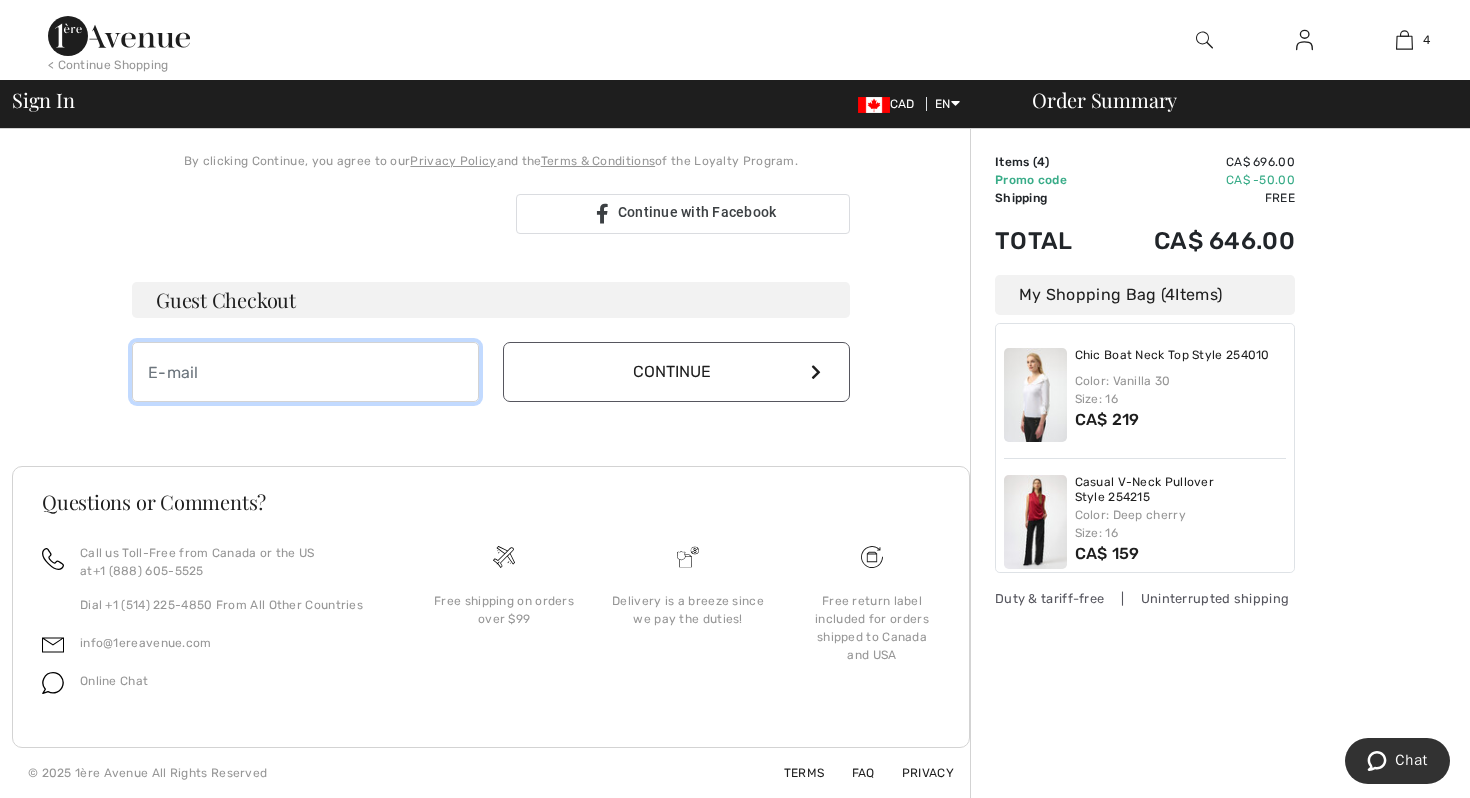 click at bounding box center [305, 372] 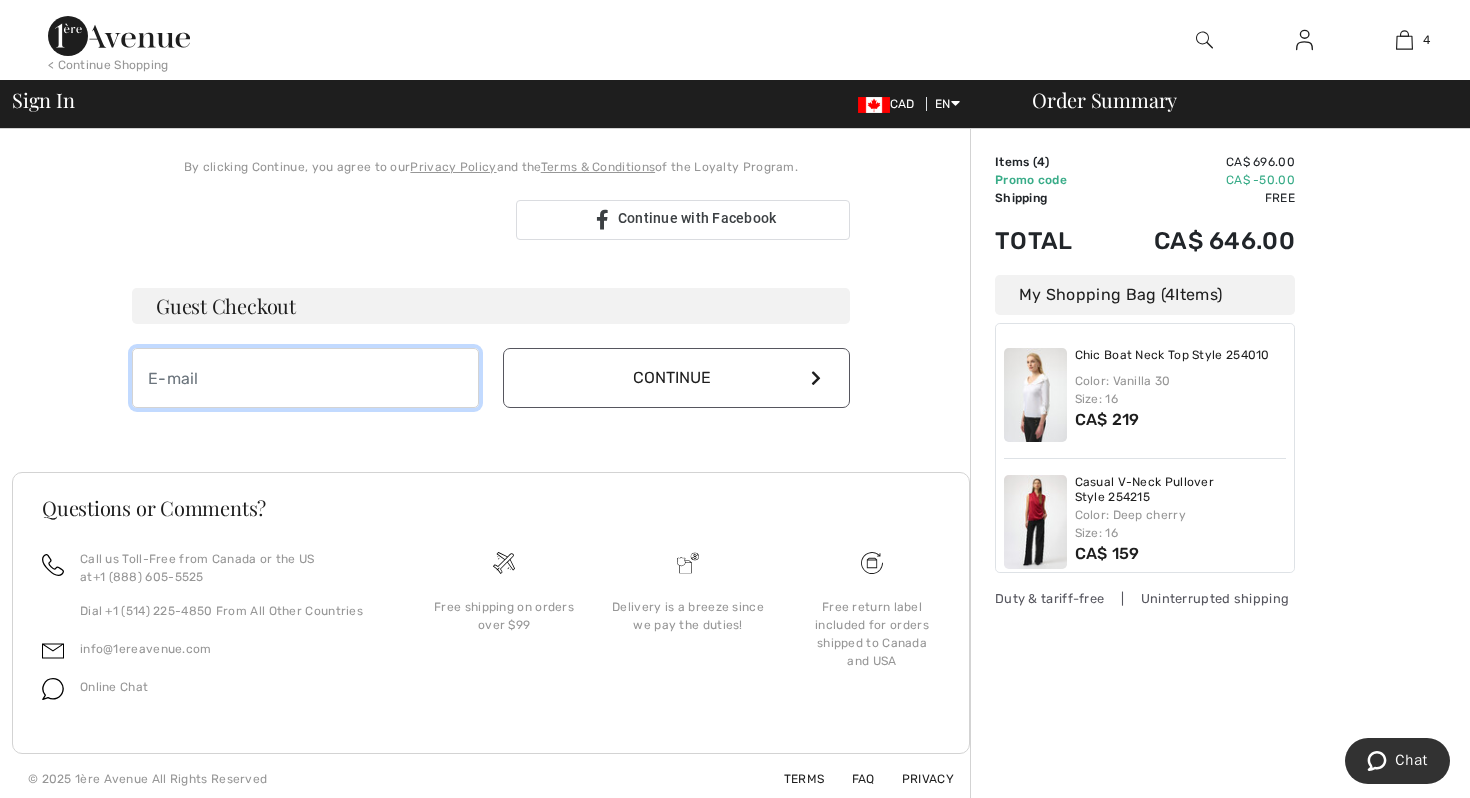 scroll, scrollTop: 518, scrollLeft: 0, axis: vertical 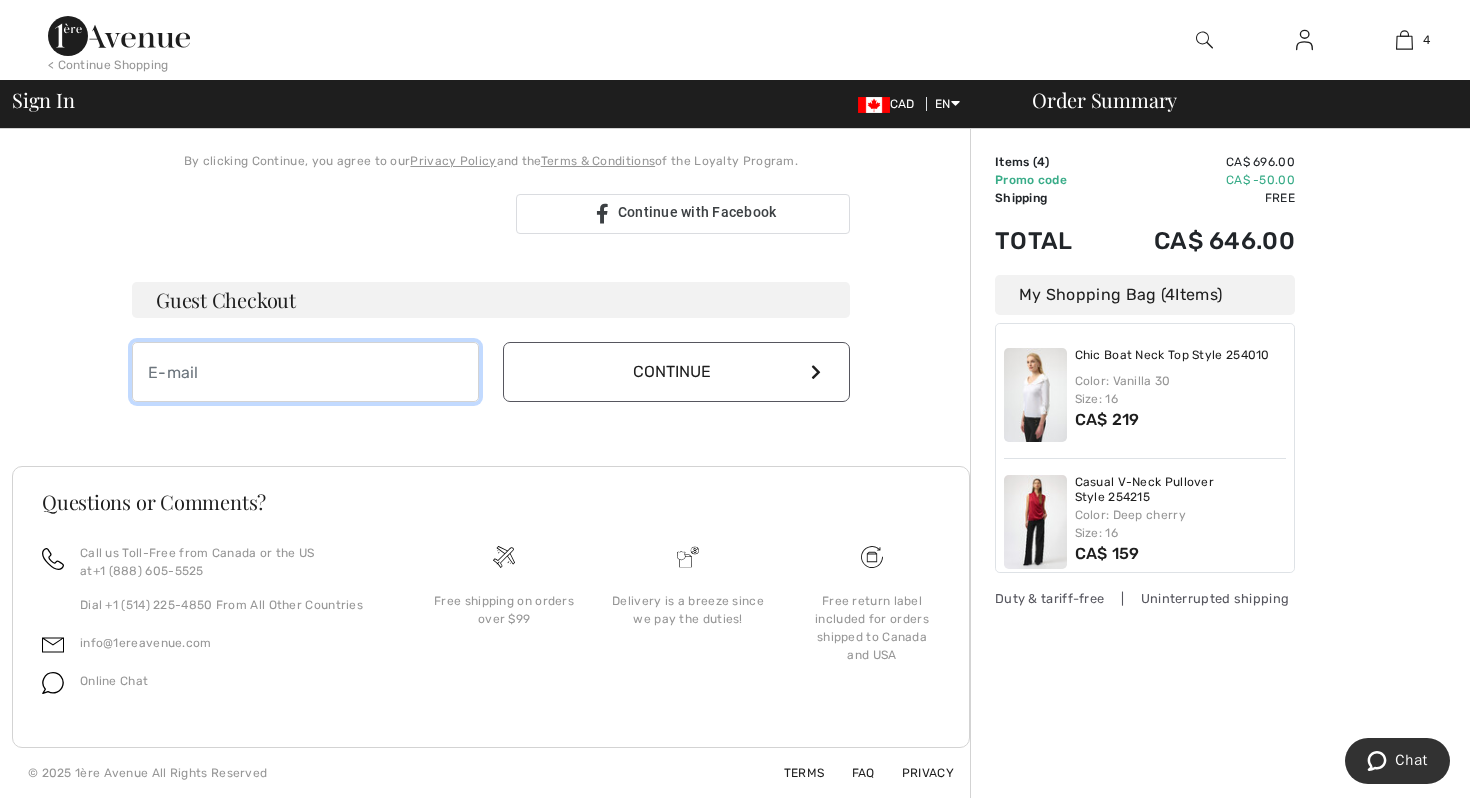 type on "laura.mammone@mammone.ca" 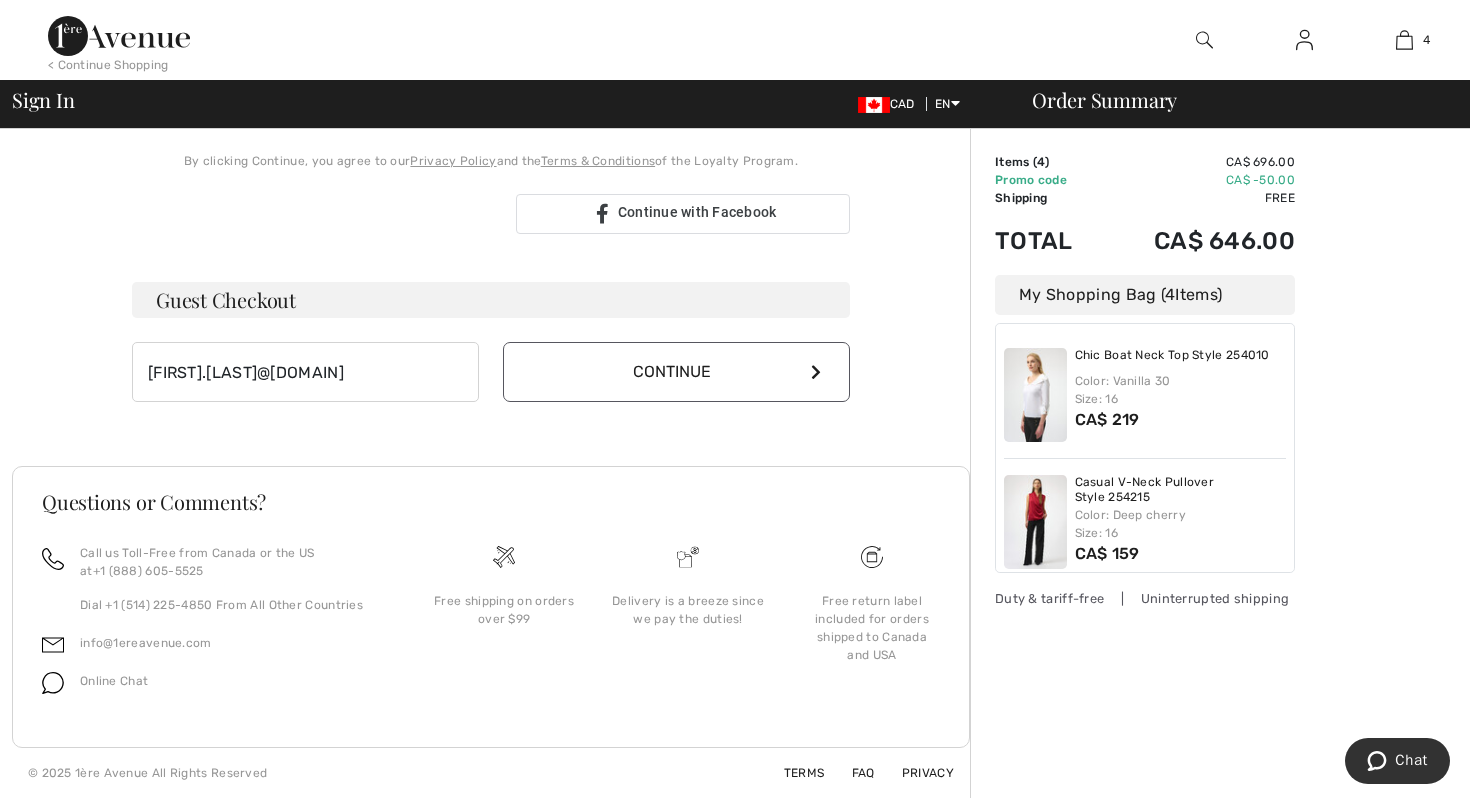 click on "Continue" at bounding box center [676, 372] 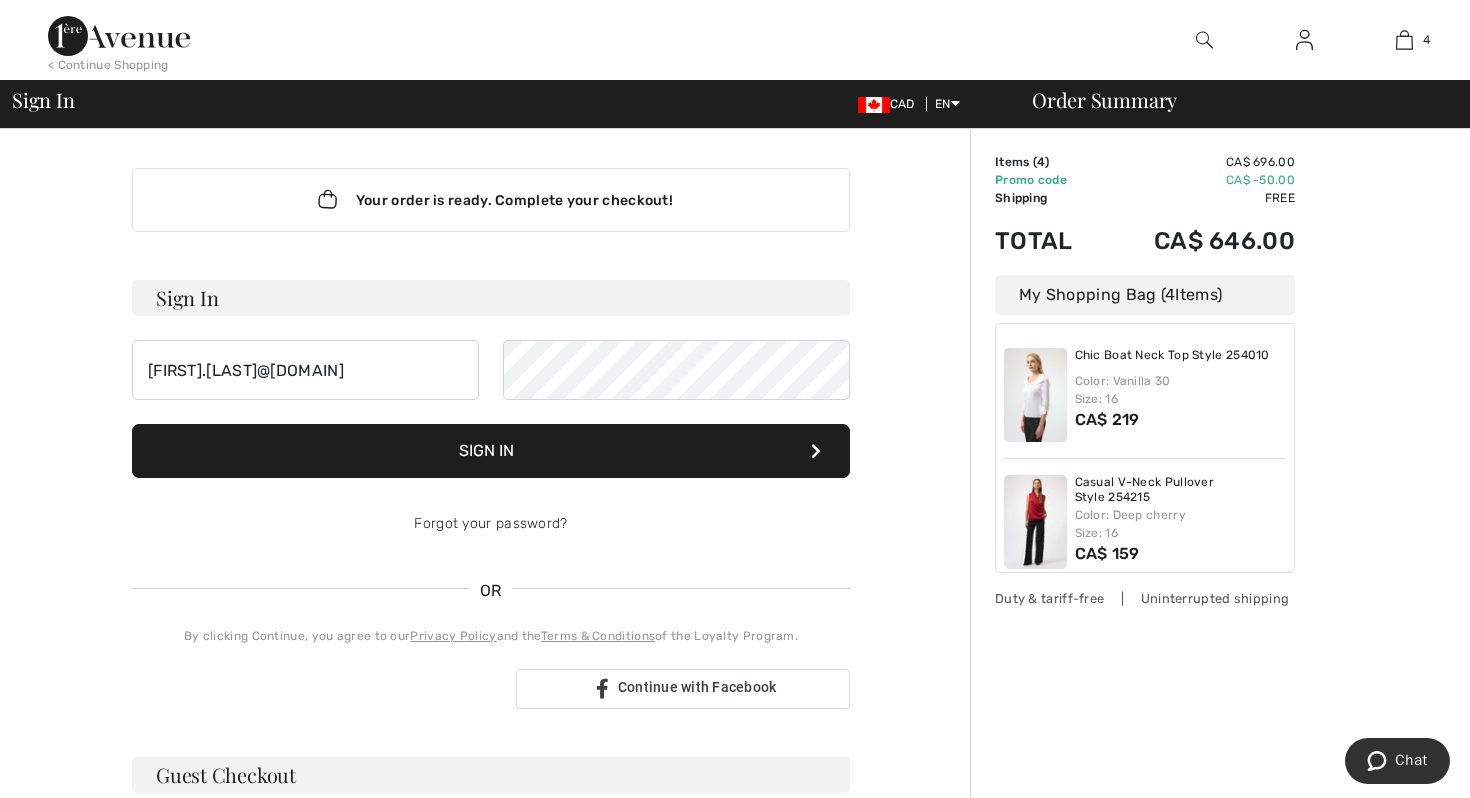 scroll, scrollTop: 0, scrollLeft: 0, axis: both 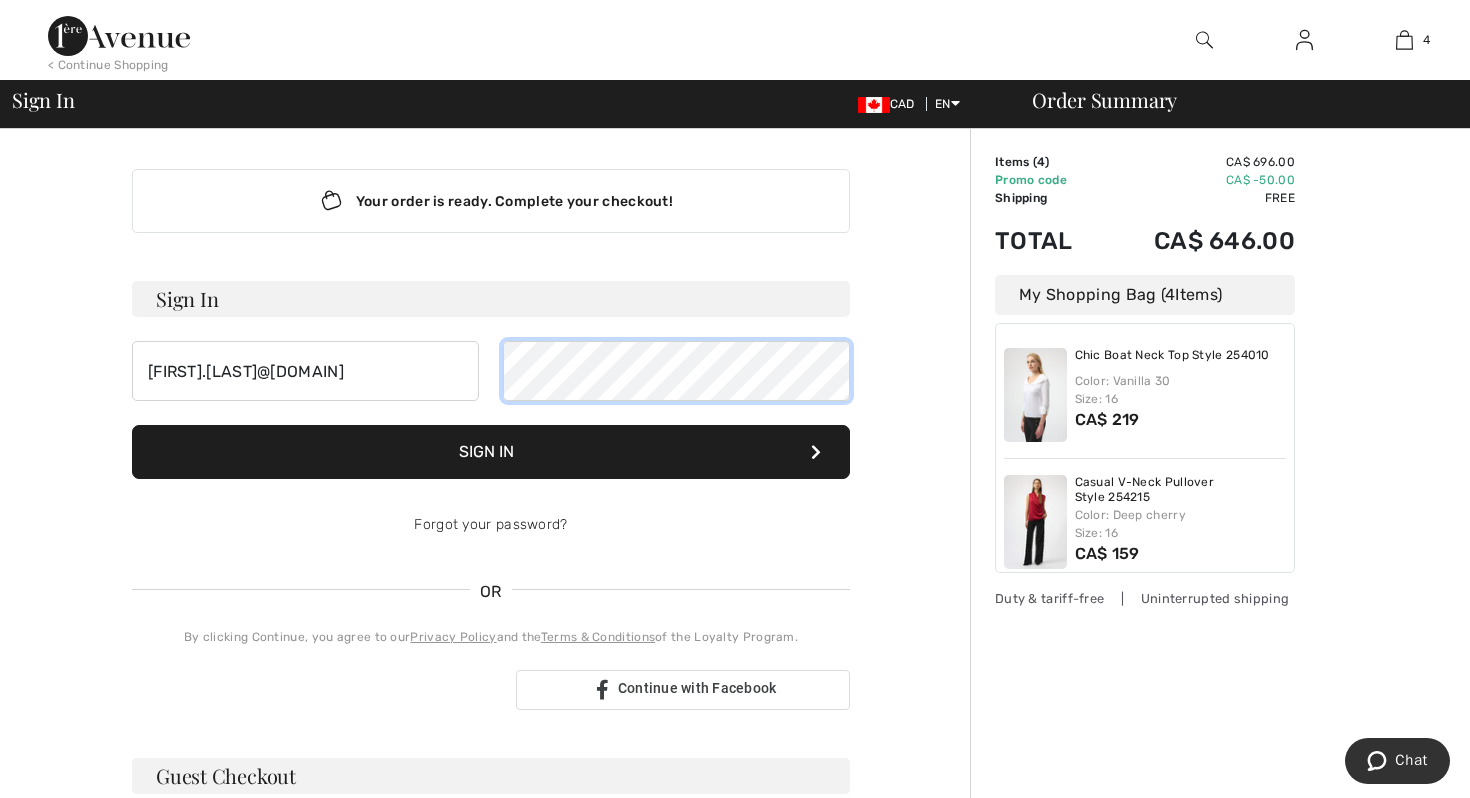 click on "Sign In" at bounding box center [491, 452] 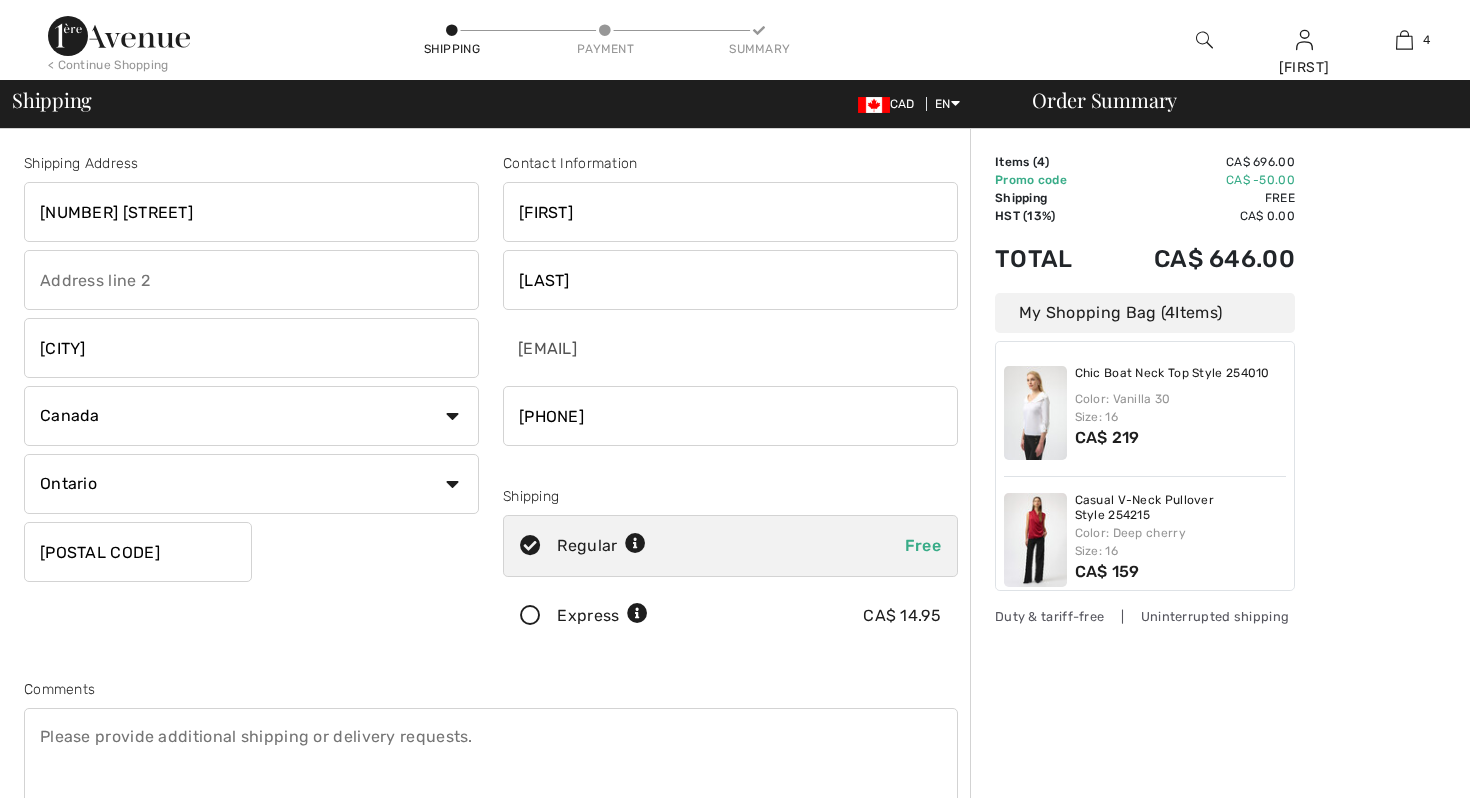 scroll, scrollTop: 0, scrollLeft: 0, axis: both 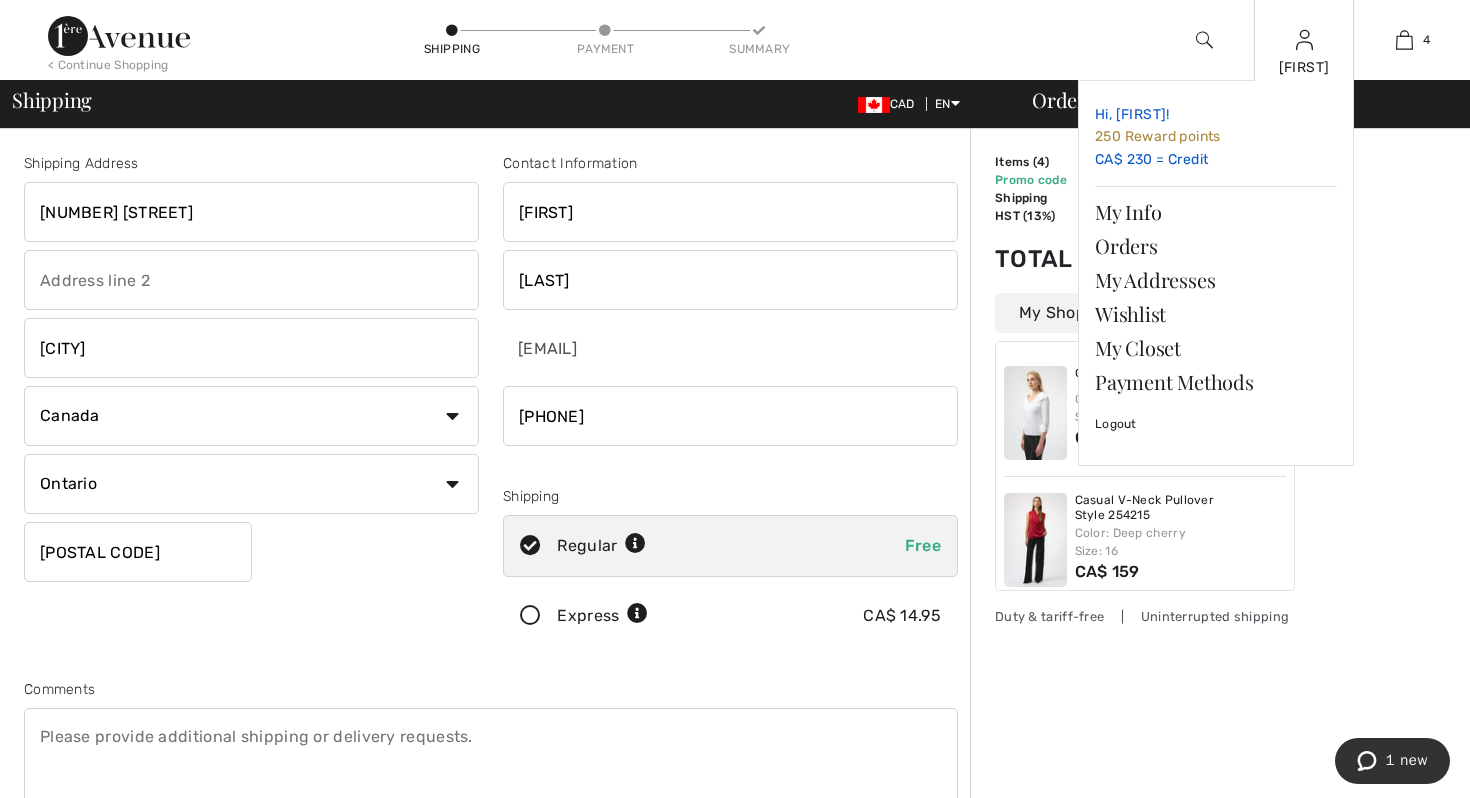 click on "Hi, Laura!   250 Reward points CA$ 230 = Credit" at bounding box center (1216, 137) 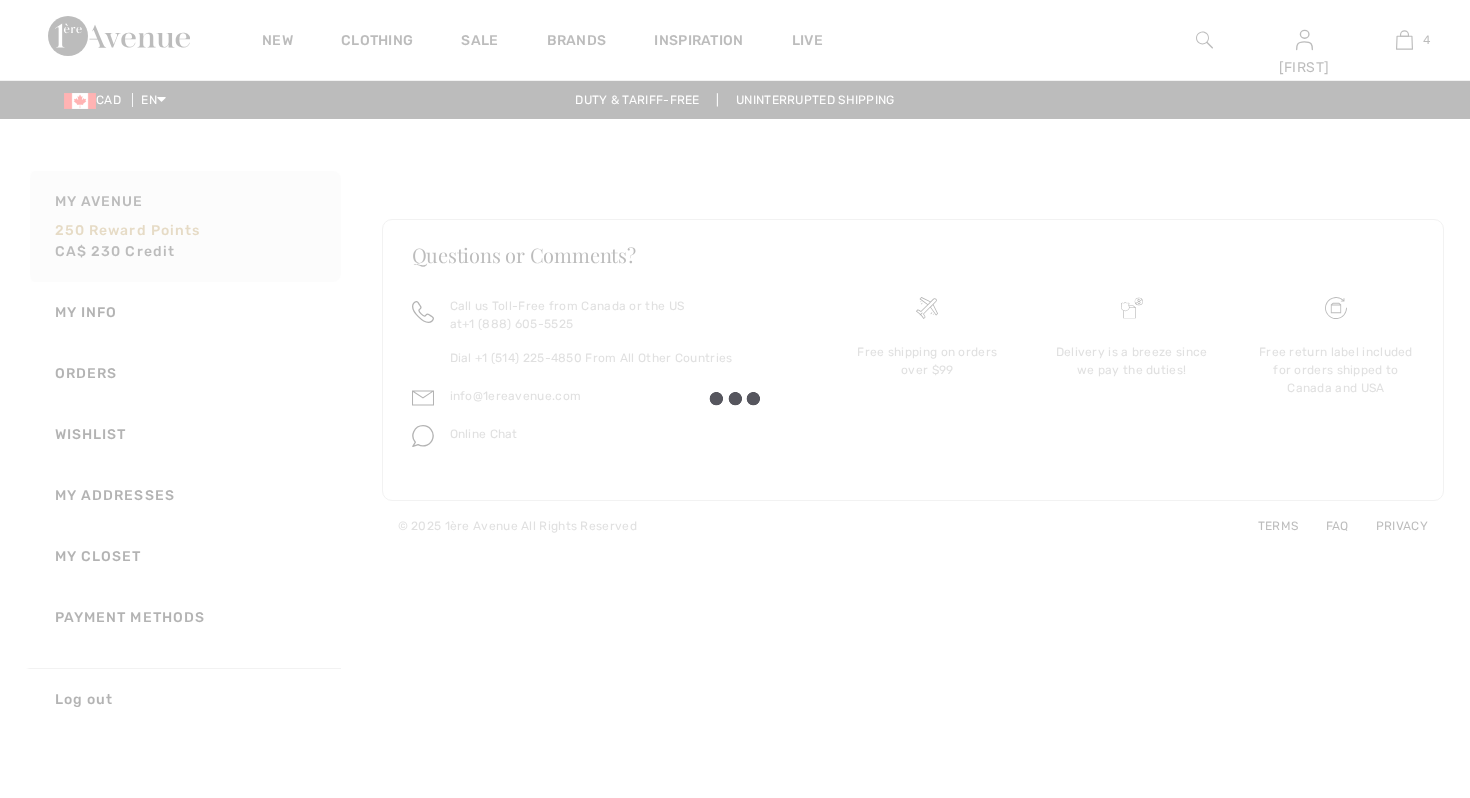 scroll, scrollTop: 0, scrollLeft: 0, axis: both 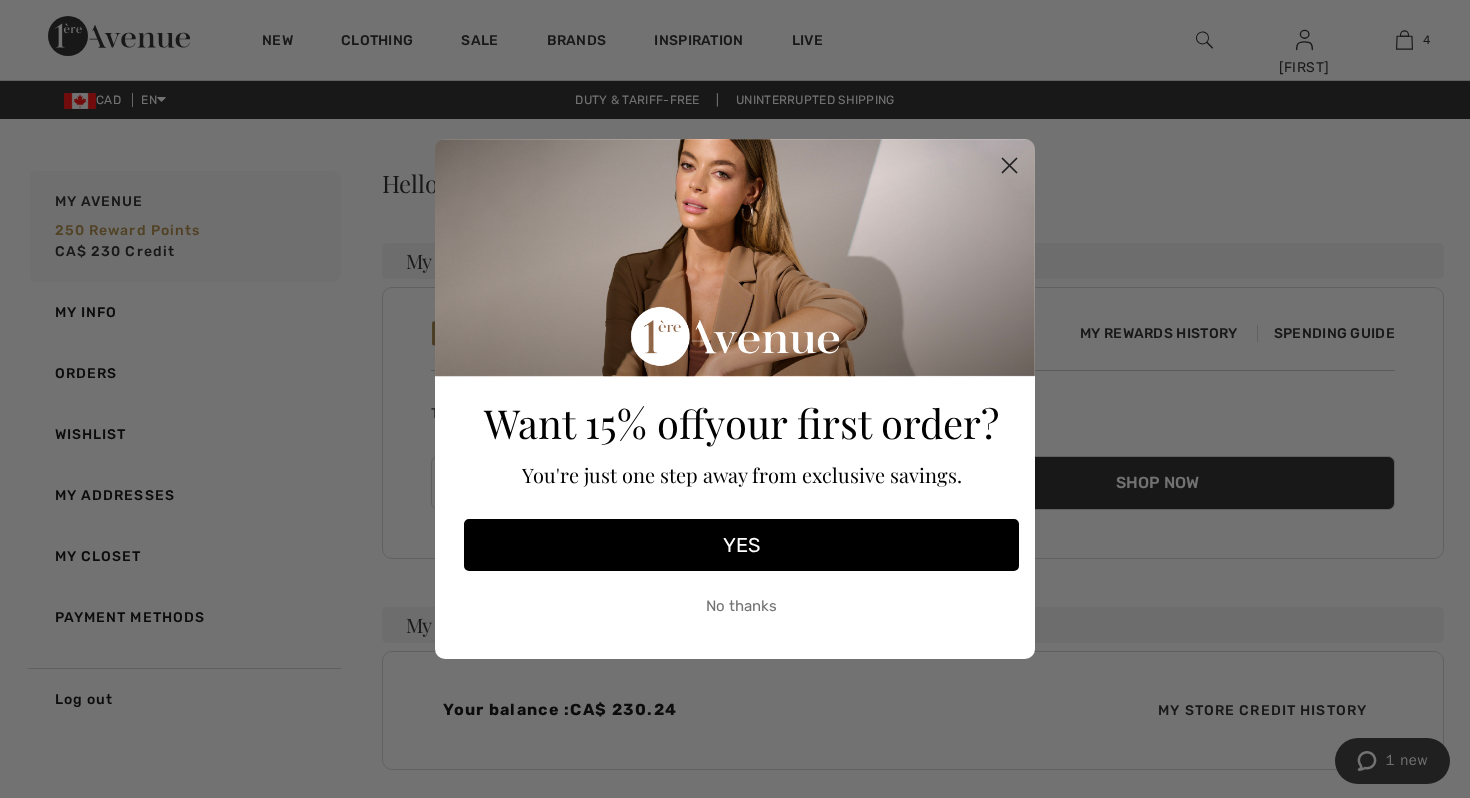 click on "No thanks" at bounding box center (741, 606) 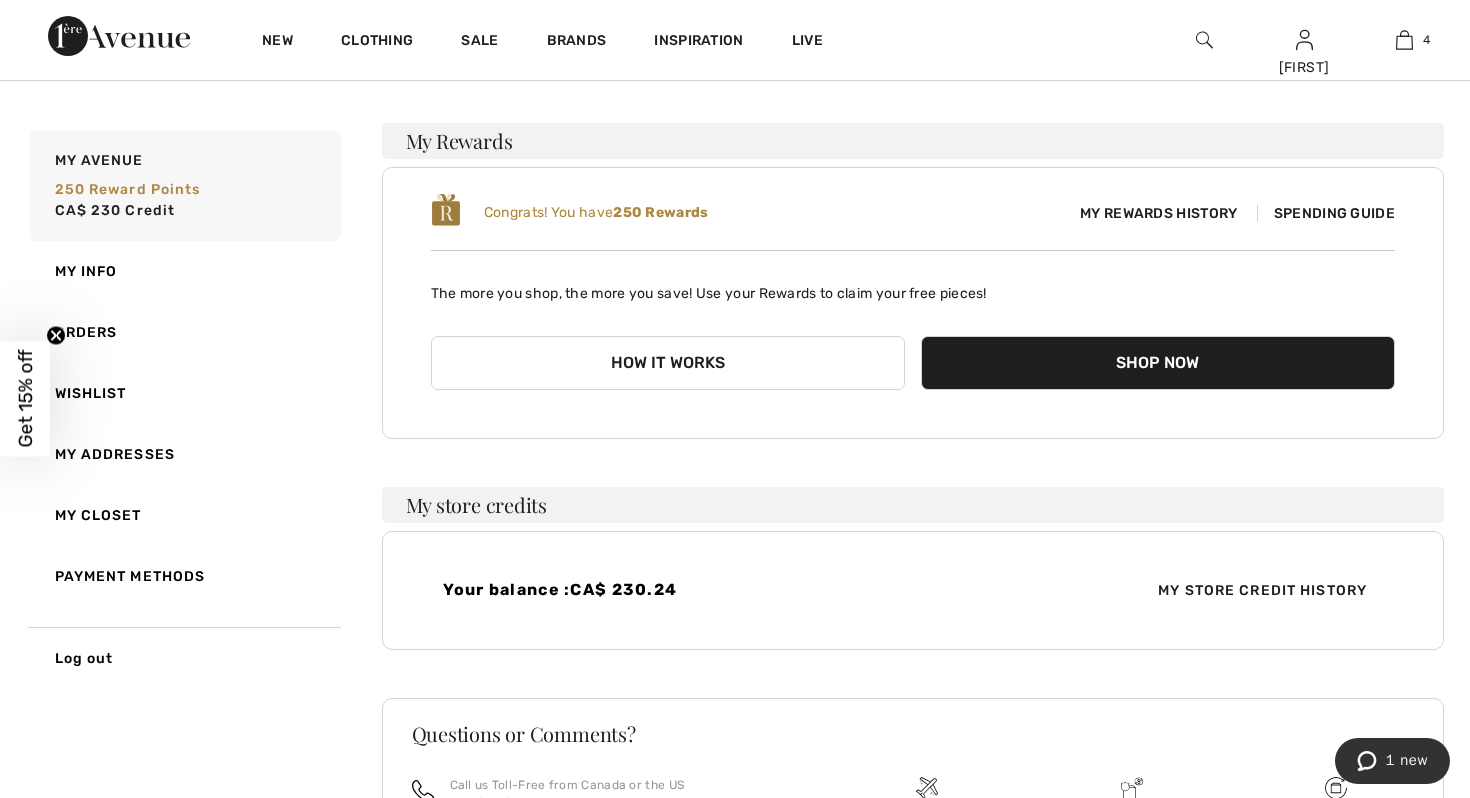 scroll, scrollTop: 123, scrollLeft: 0, axis: vertical 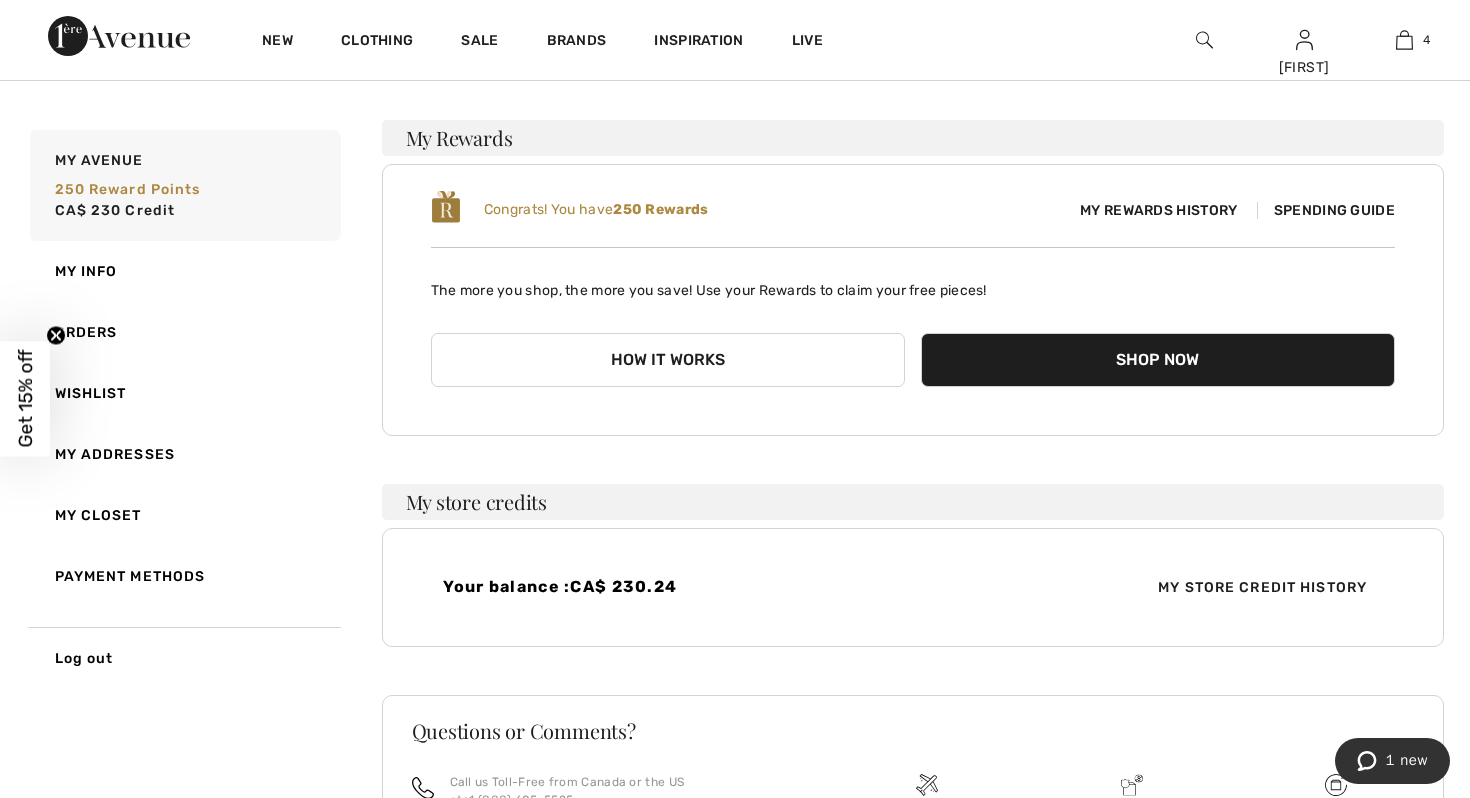 click on "Shop Now" at bounding box center (1158, 360) 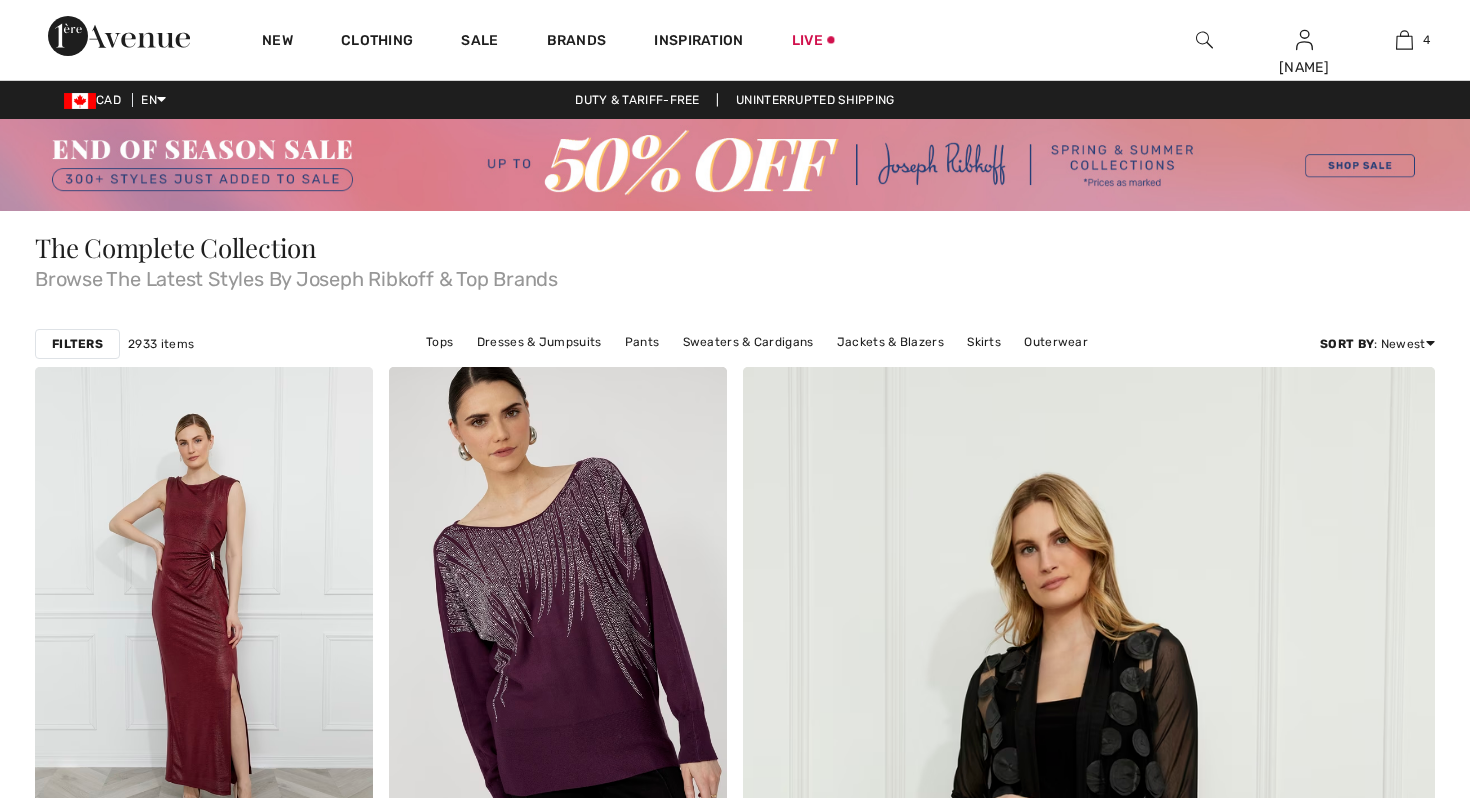 scroll, scrollTop: 0, scrollLeft: 0, axis: both 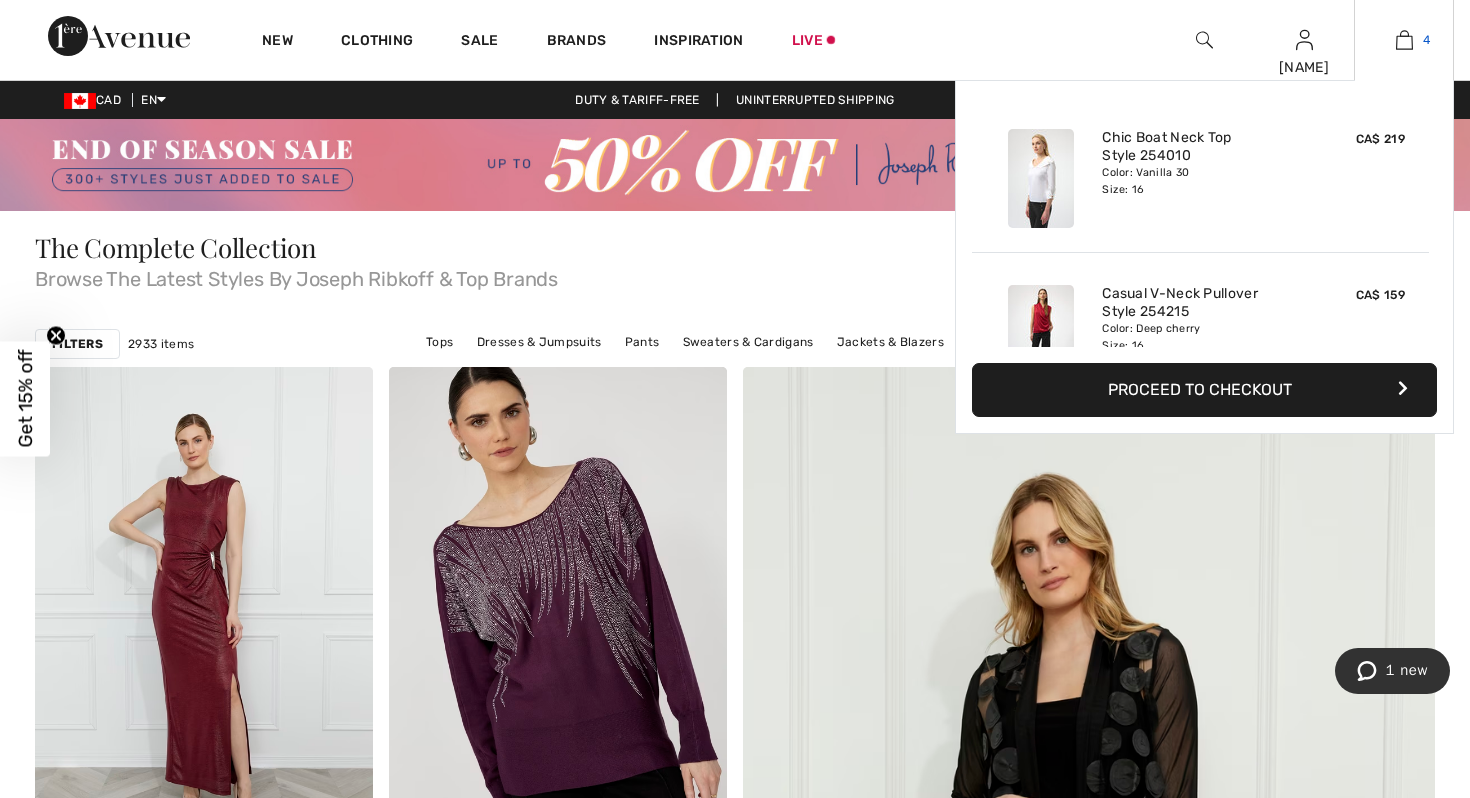 click at bounding box center [1404, 40] 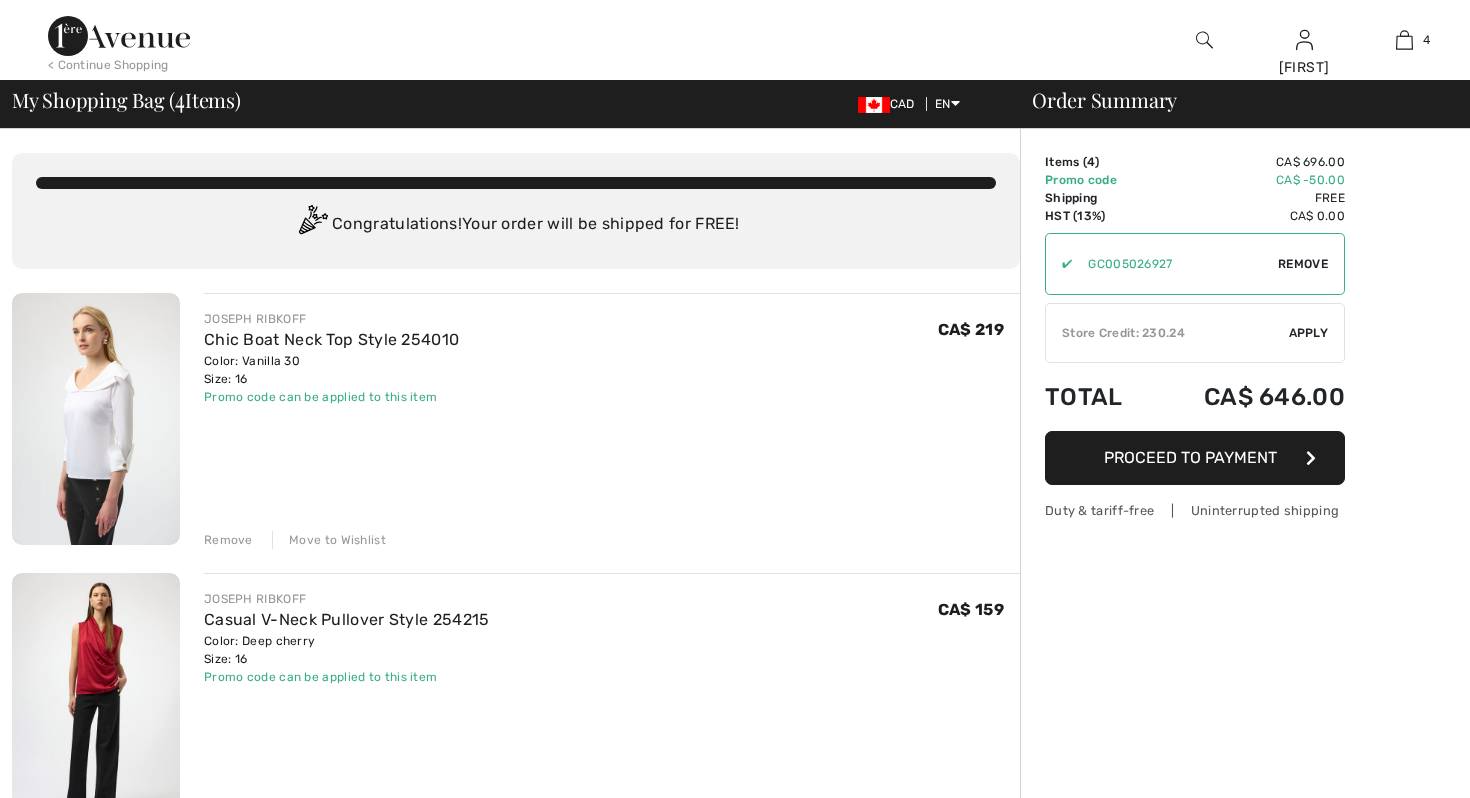 scroll, scrollTop: 0, scrollLeft: 0, axis: both 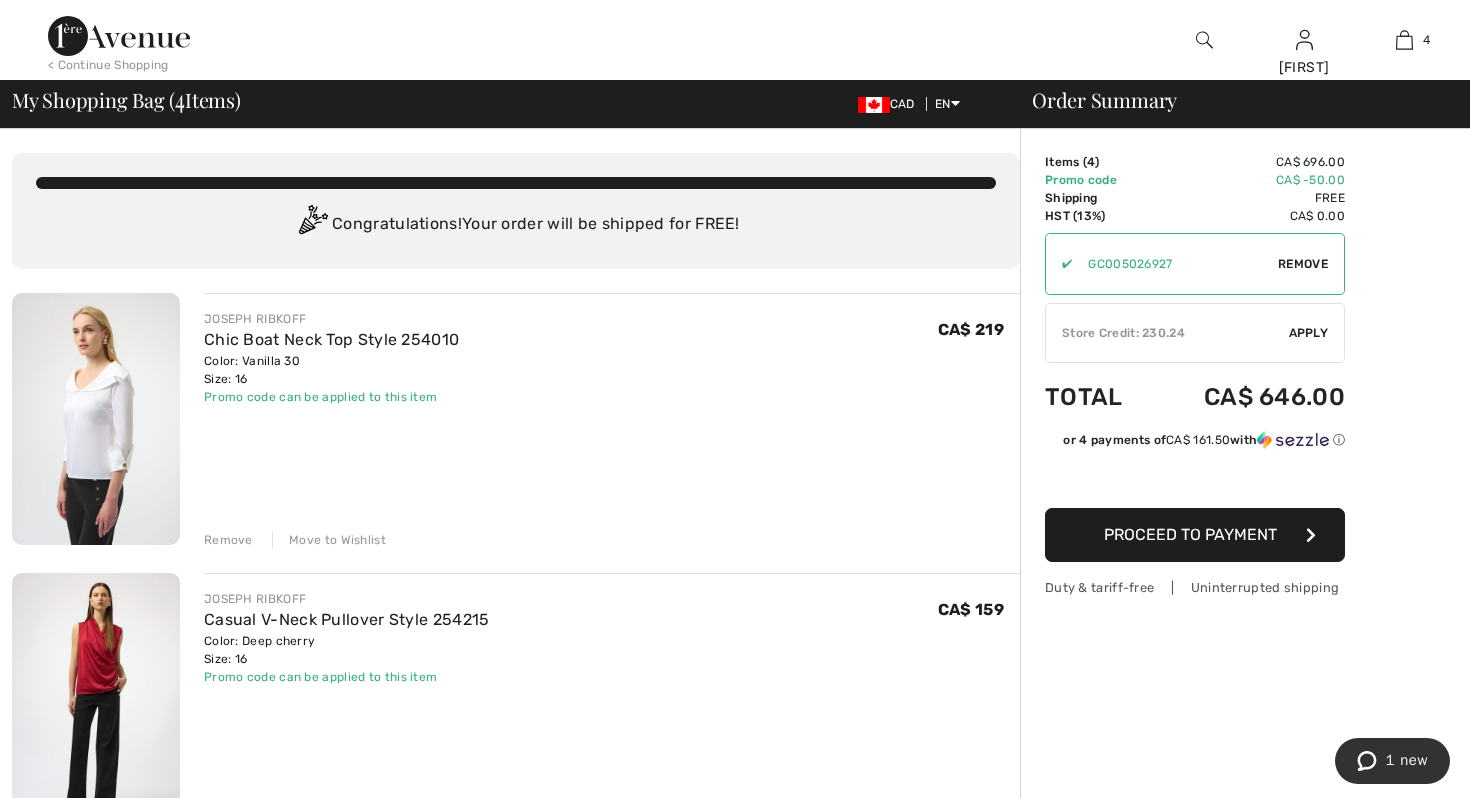 click on "Apply" at bounding box center (1309, 333) 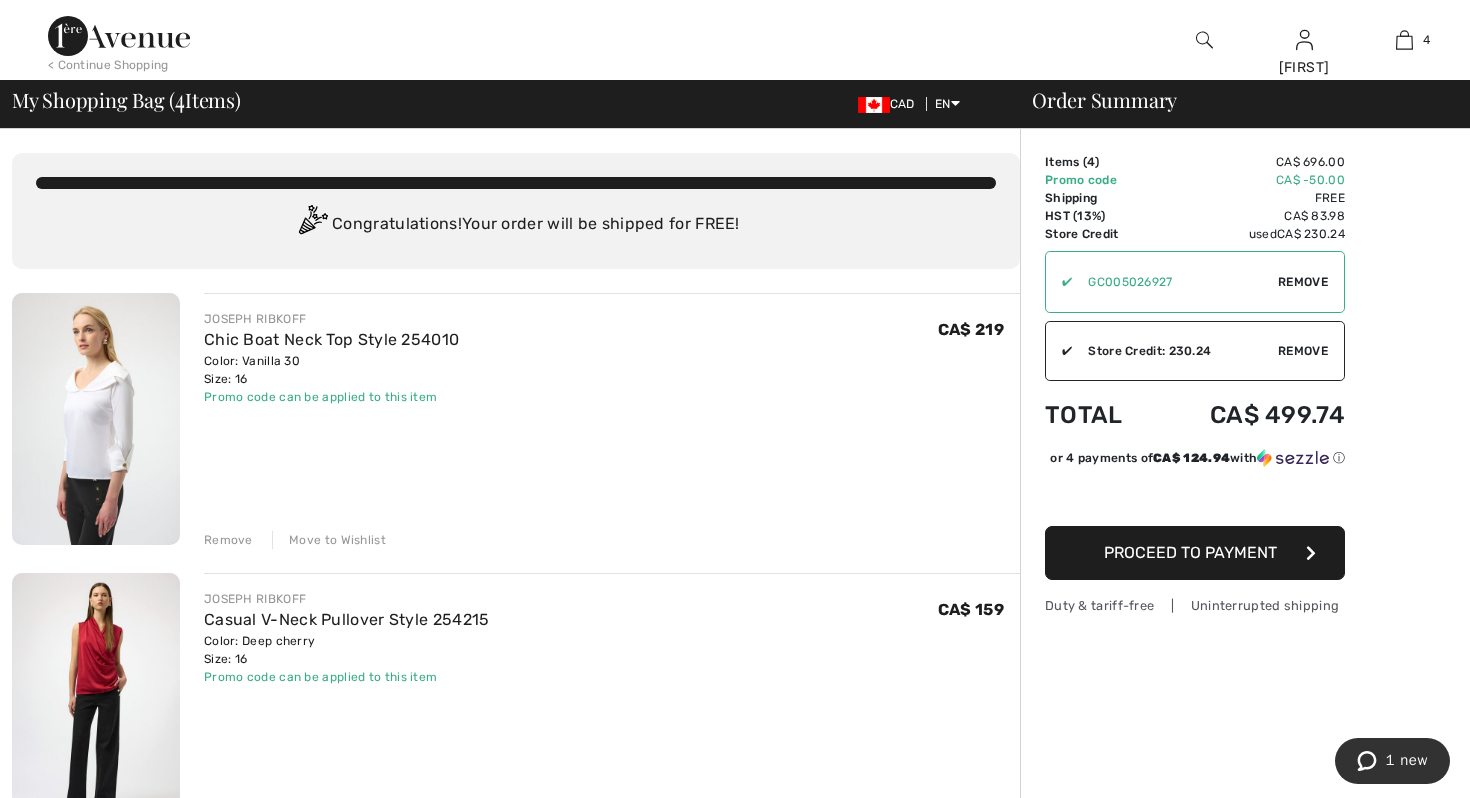 click on "Proceed to Payment" at bounding box center [1190, 552] 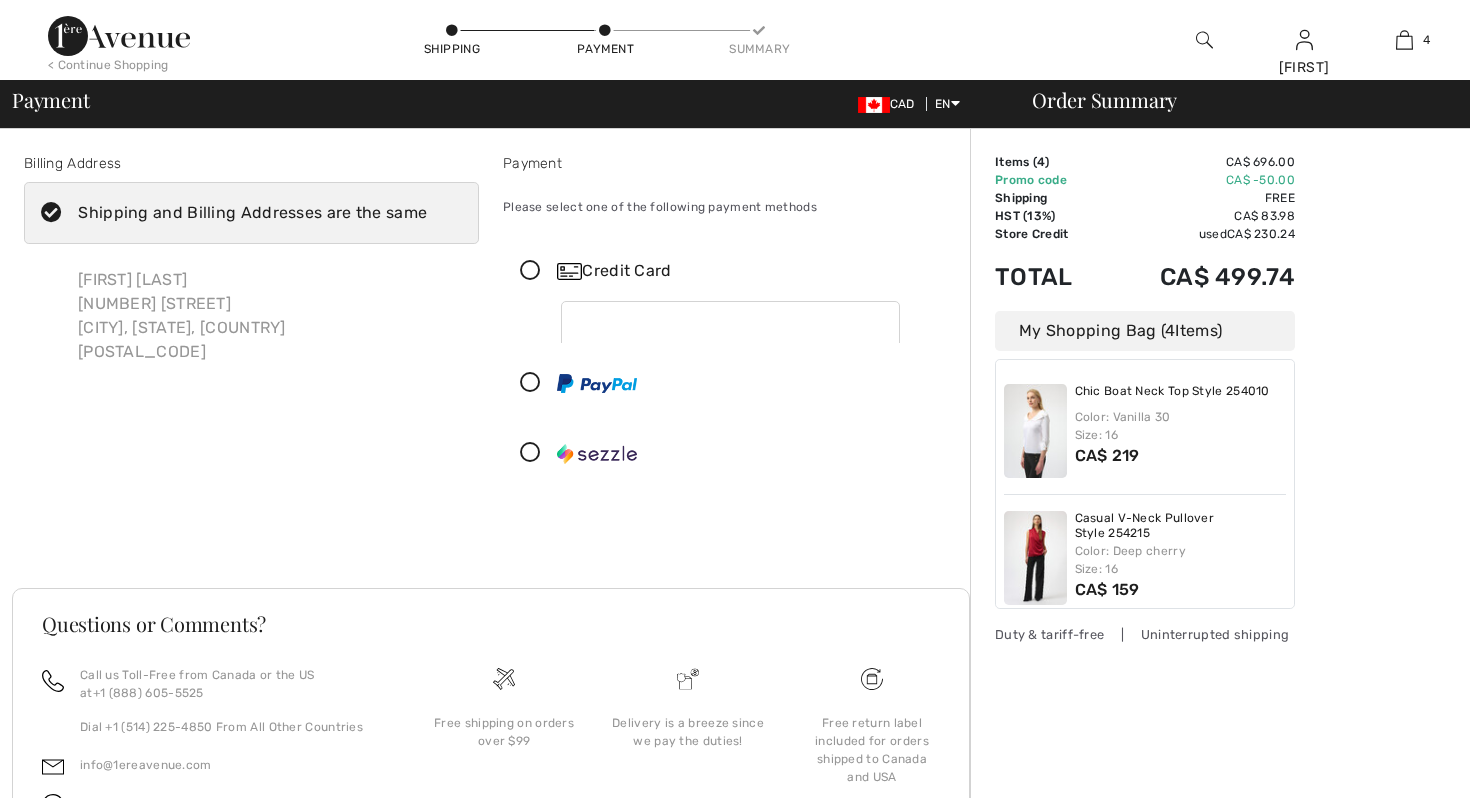 scroll, scrollTop: 0, scrollLeft: 0, axis: both 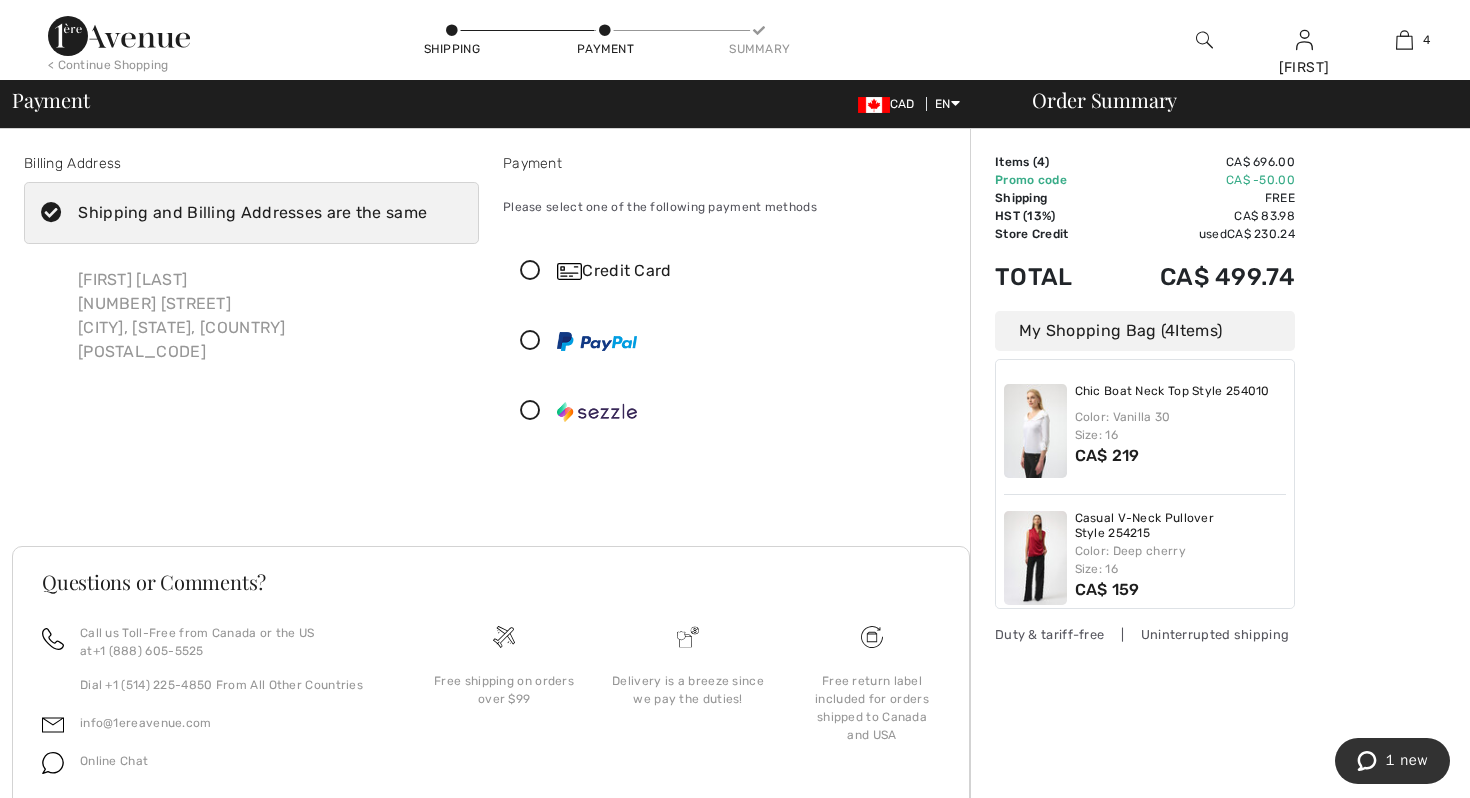 click at bounding box center [530, 341] 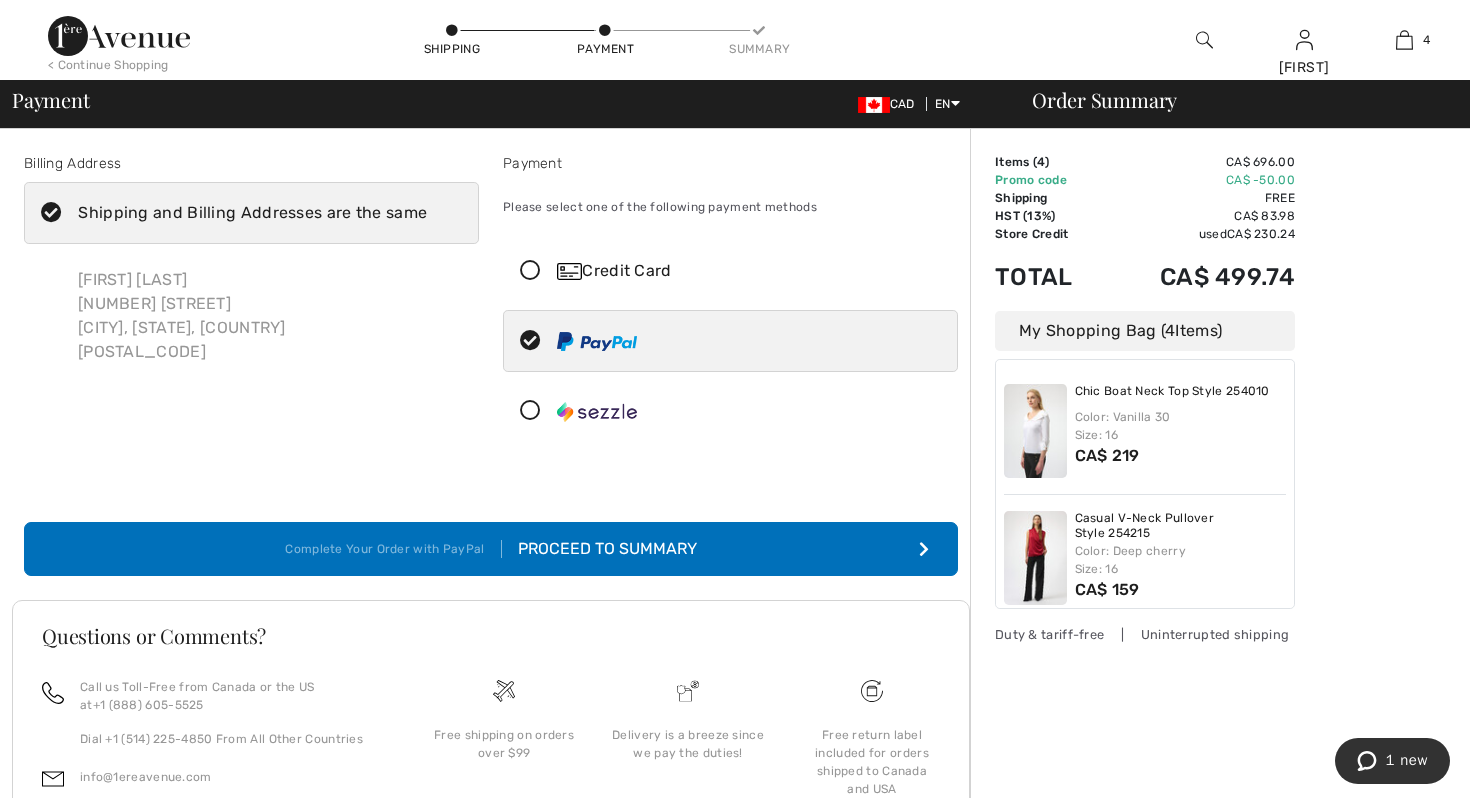 click on "Proceed to Summary" at bounding box center (599, 549) 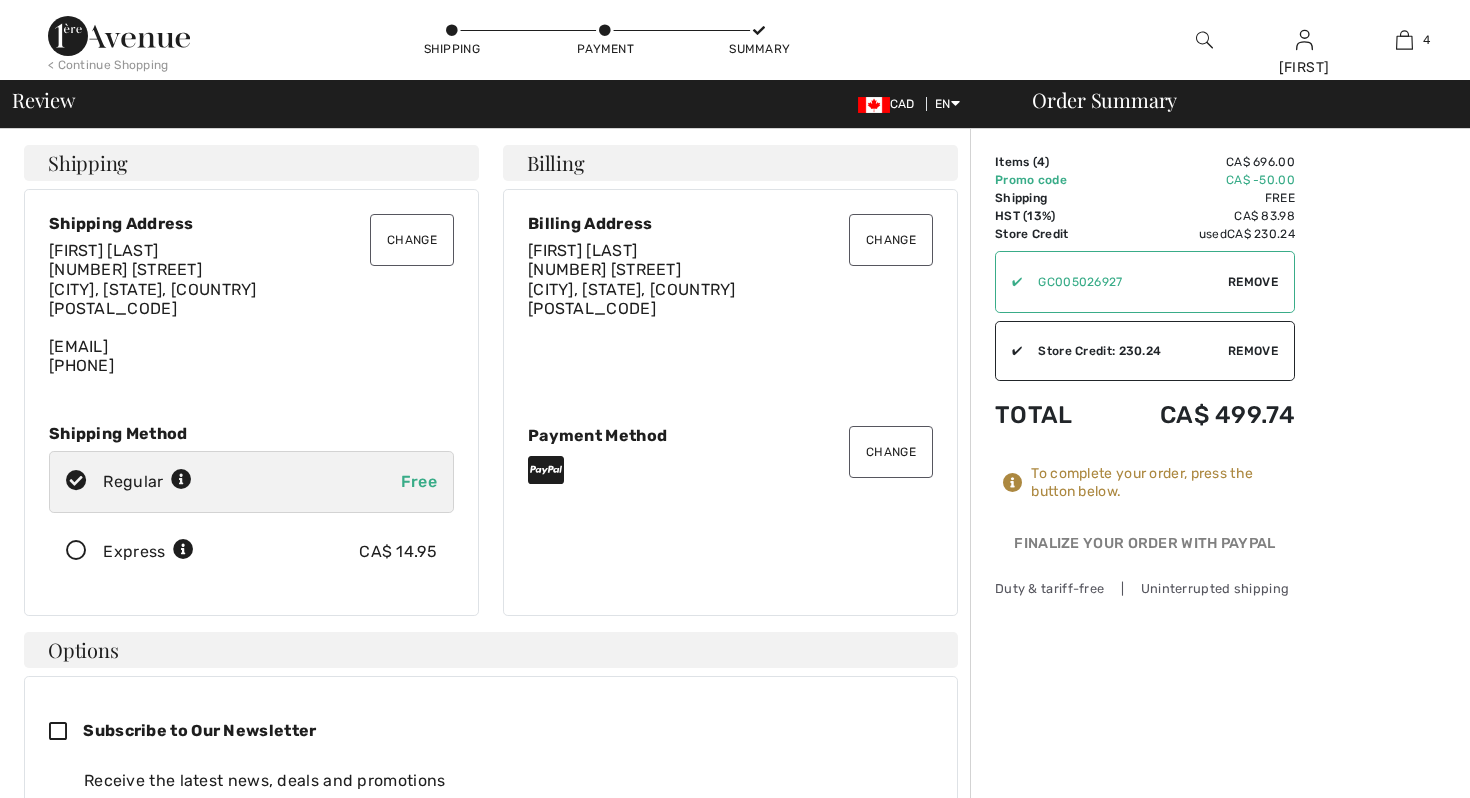scroll, scrollTop: 0, scrollLeft: 0, axis: both 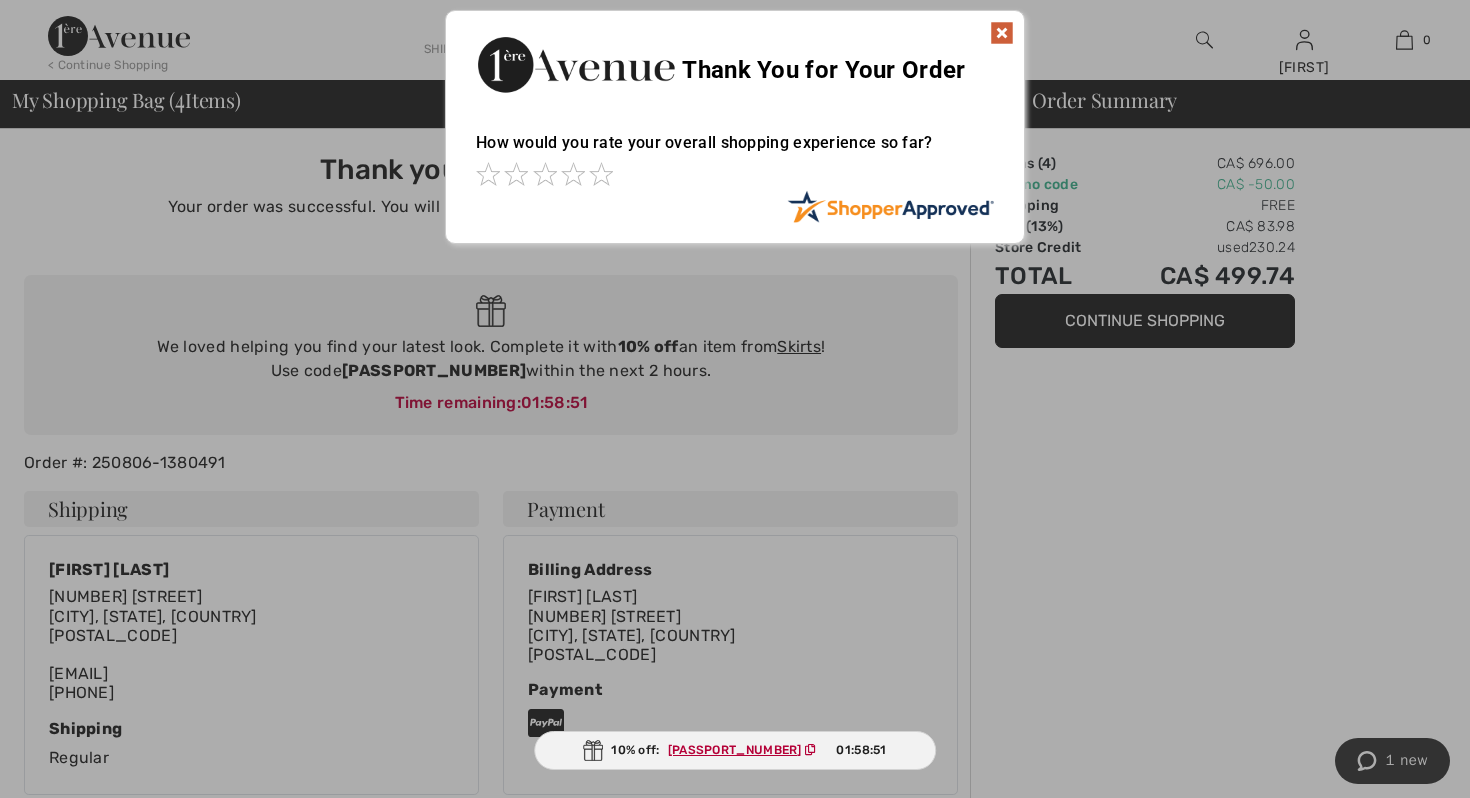 click at bounding box center (1002, 33) 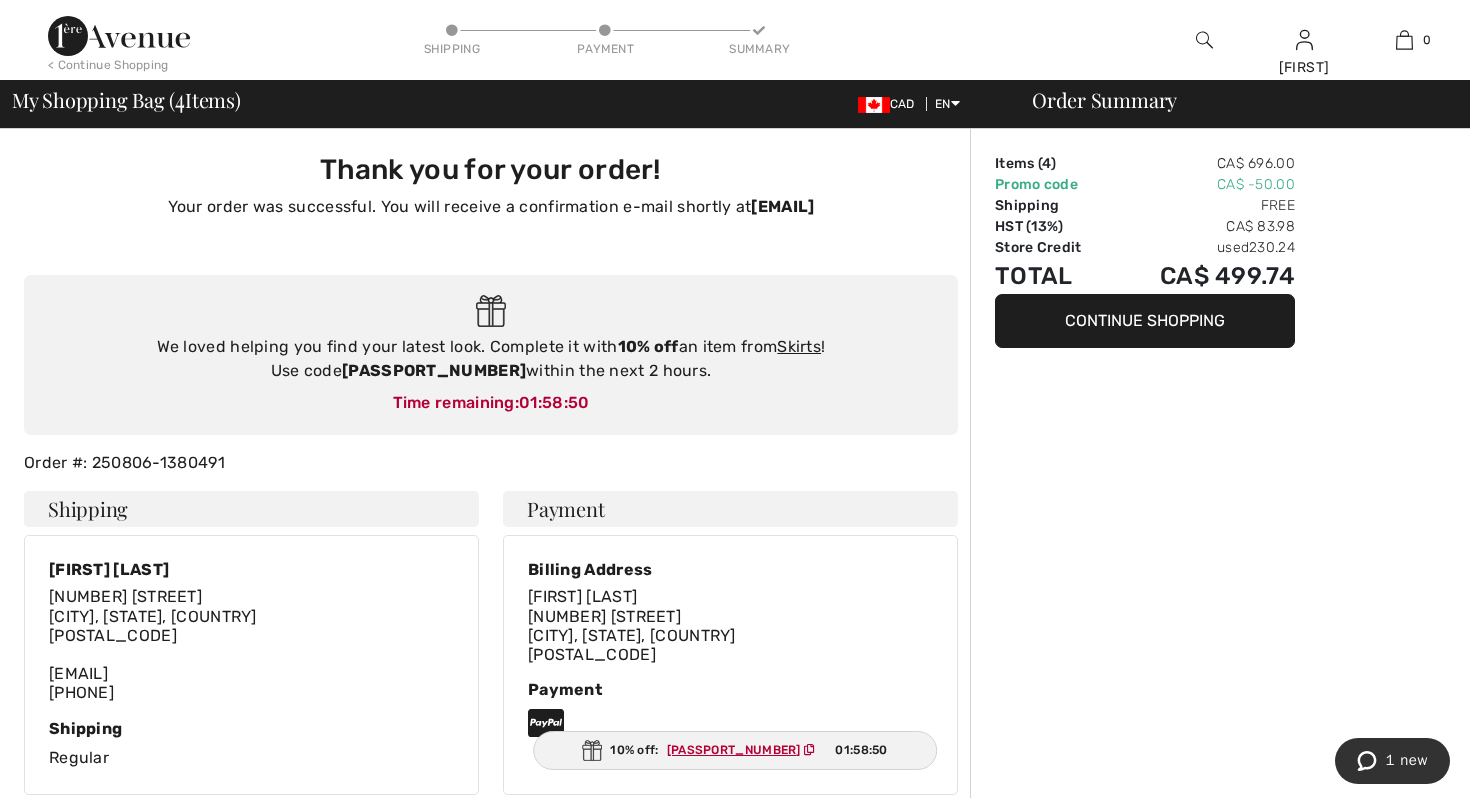 click on "Continue Shopping" at bounding box center (1145, 321) 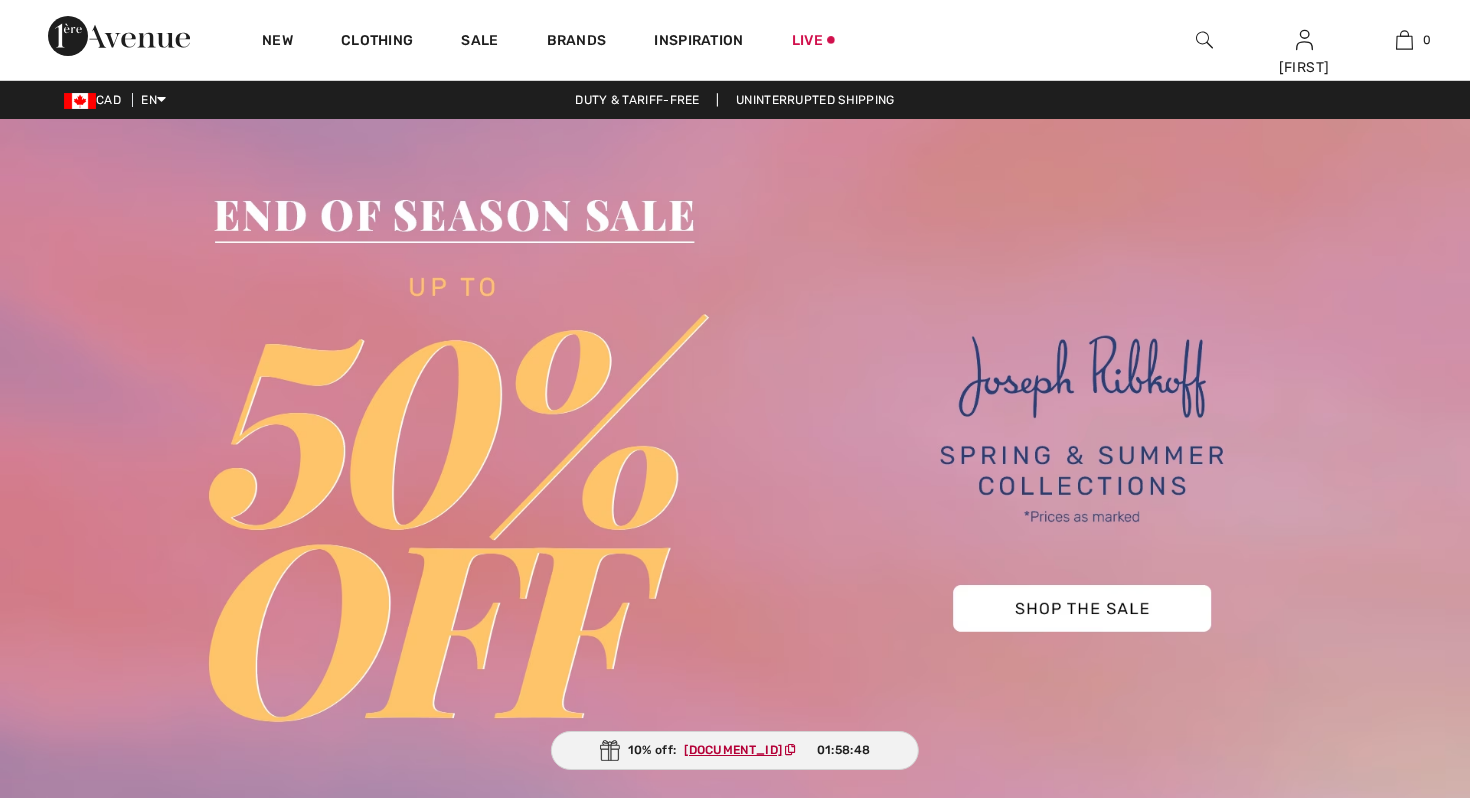 scroll, scrollTop: 0, scrollLeft: 0, axis: both 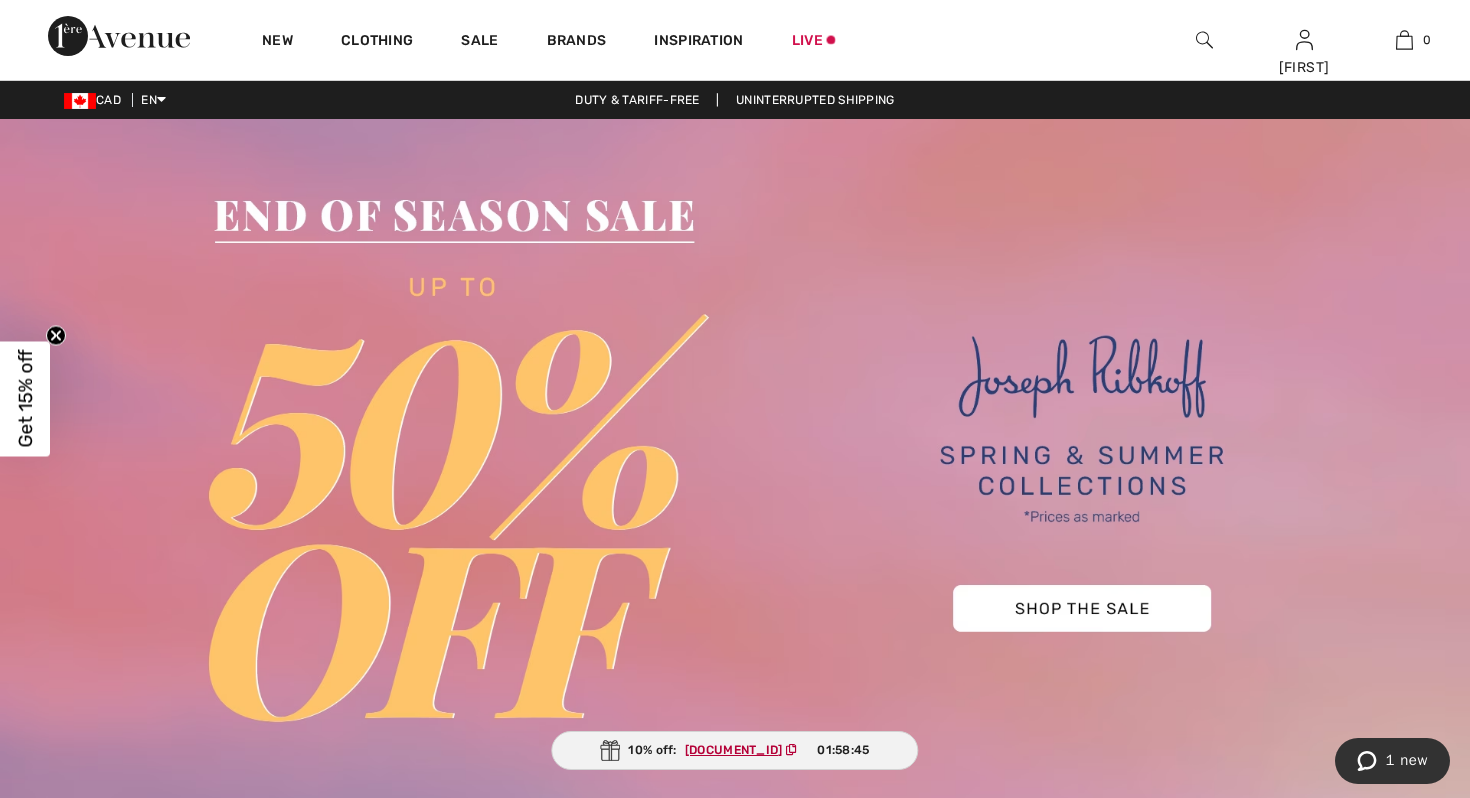 click at bounding box center [1204, 40] 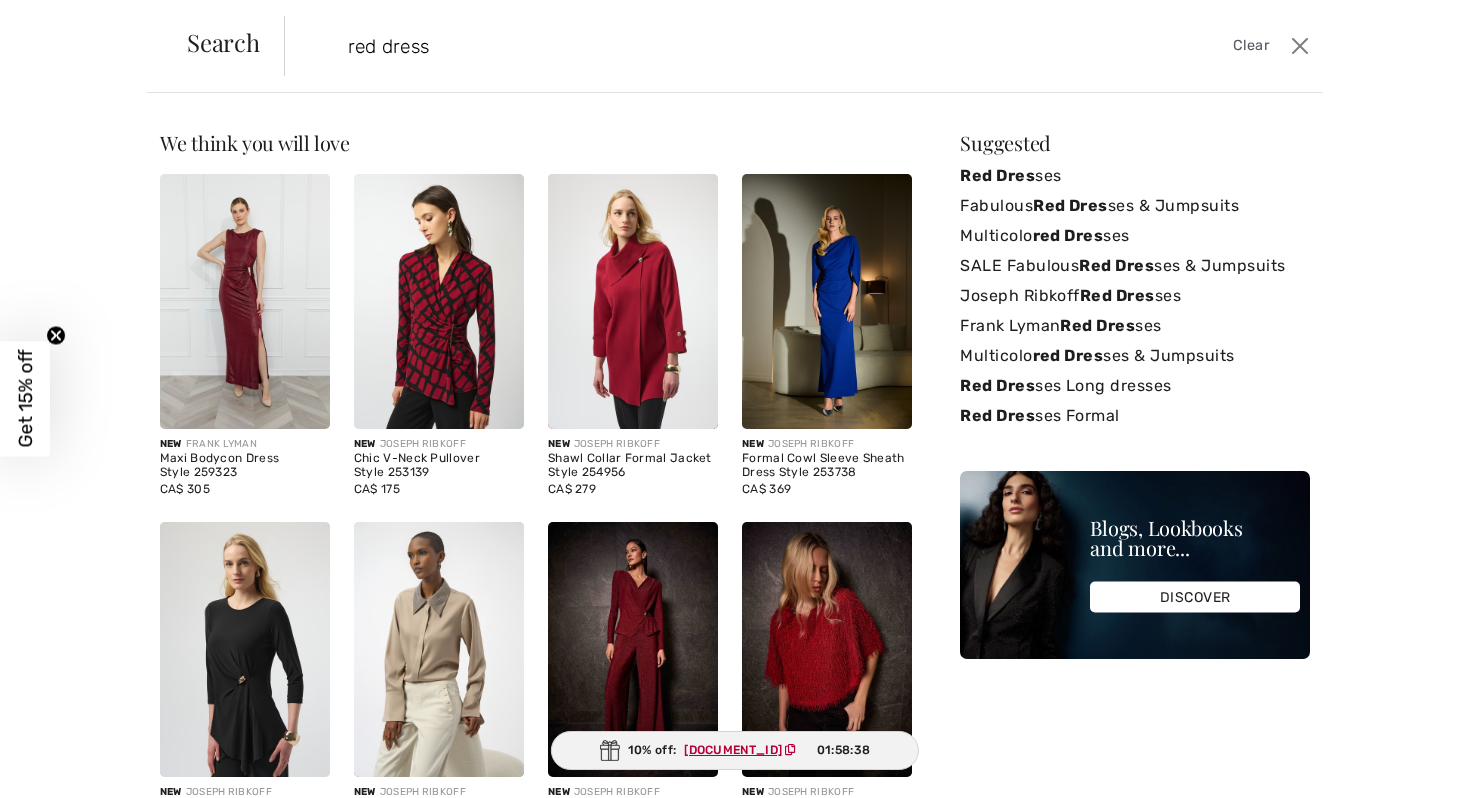 type on "red dress" 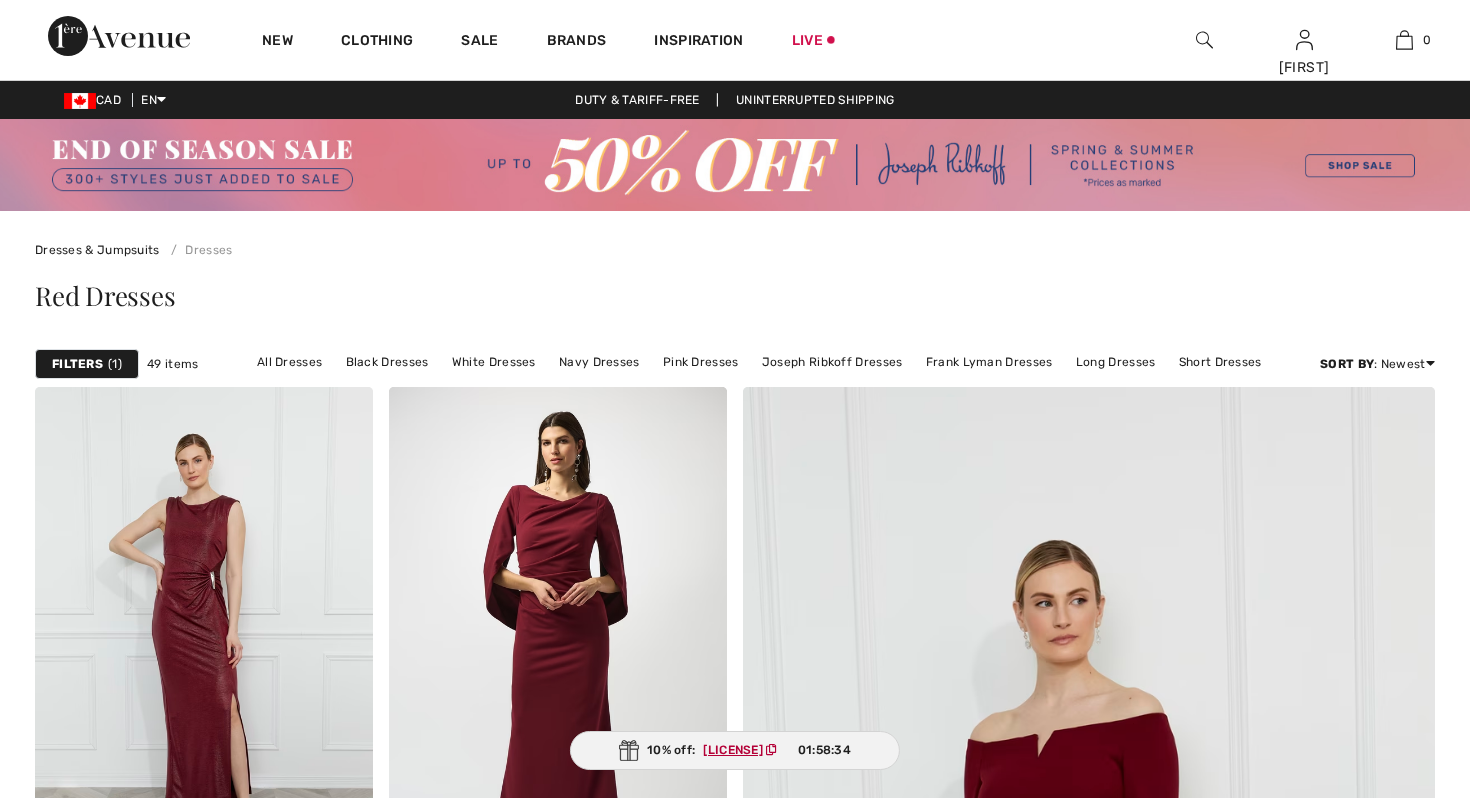 scroll, scrollTop: 0, scrollLeft: 0, axis: both 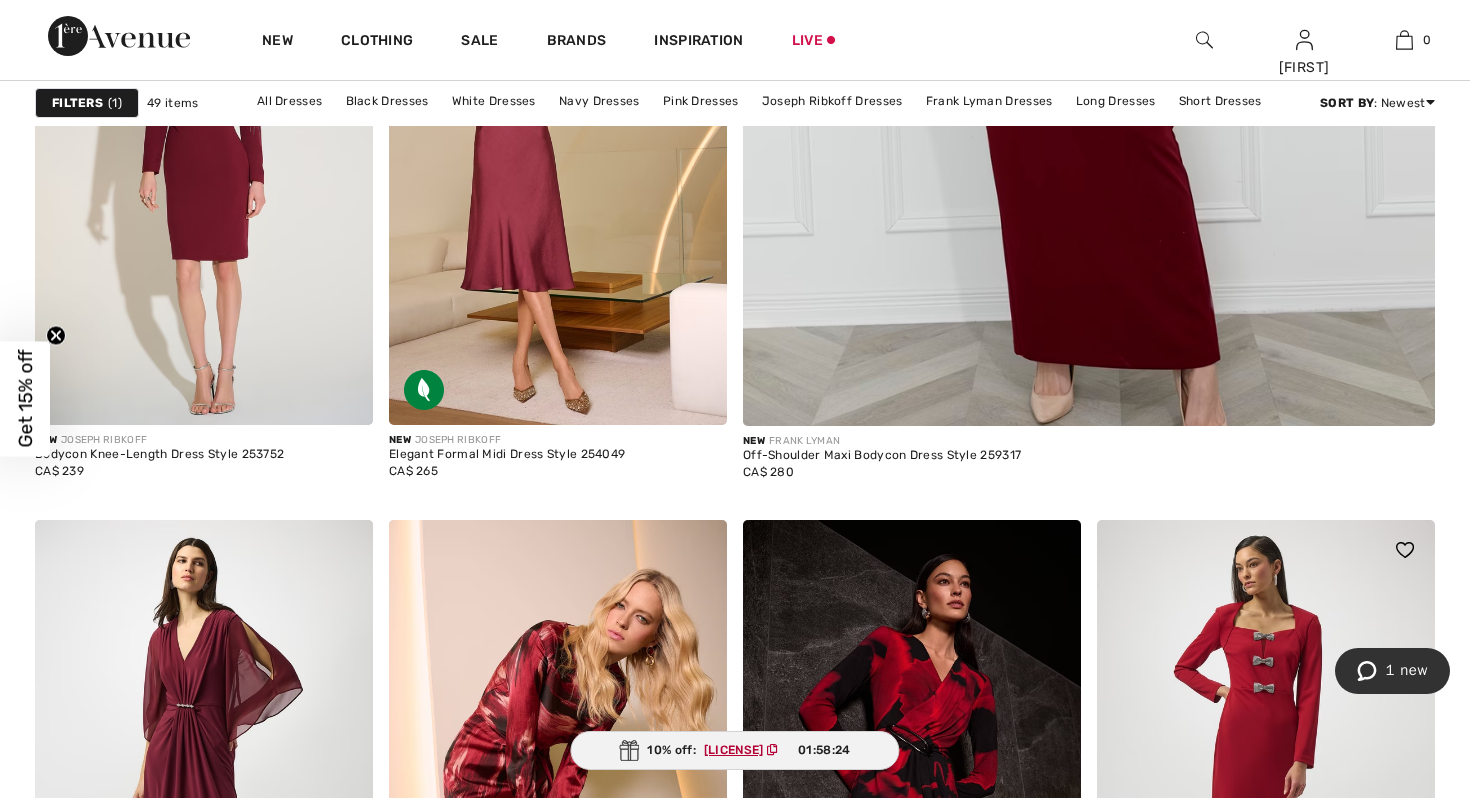 click at bounding box center [1266, 773] 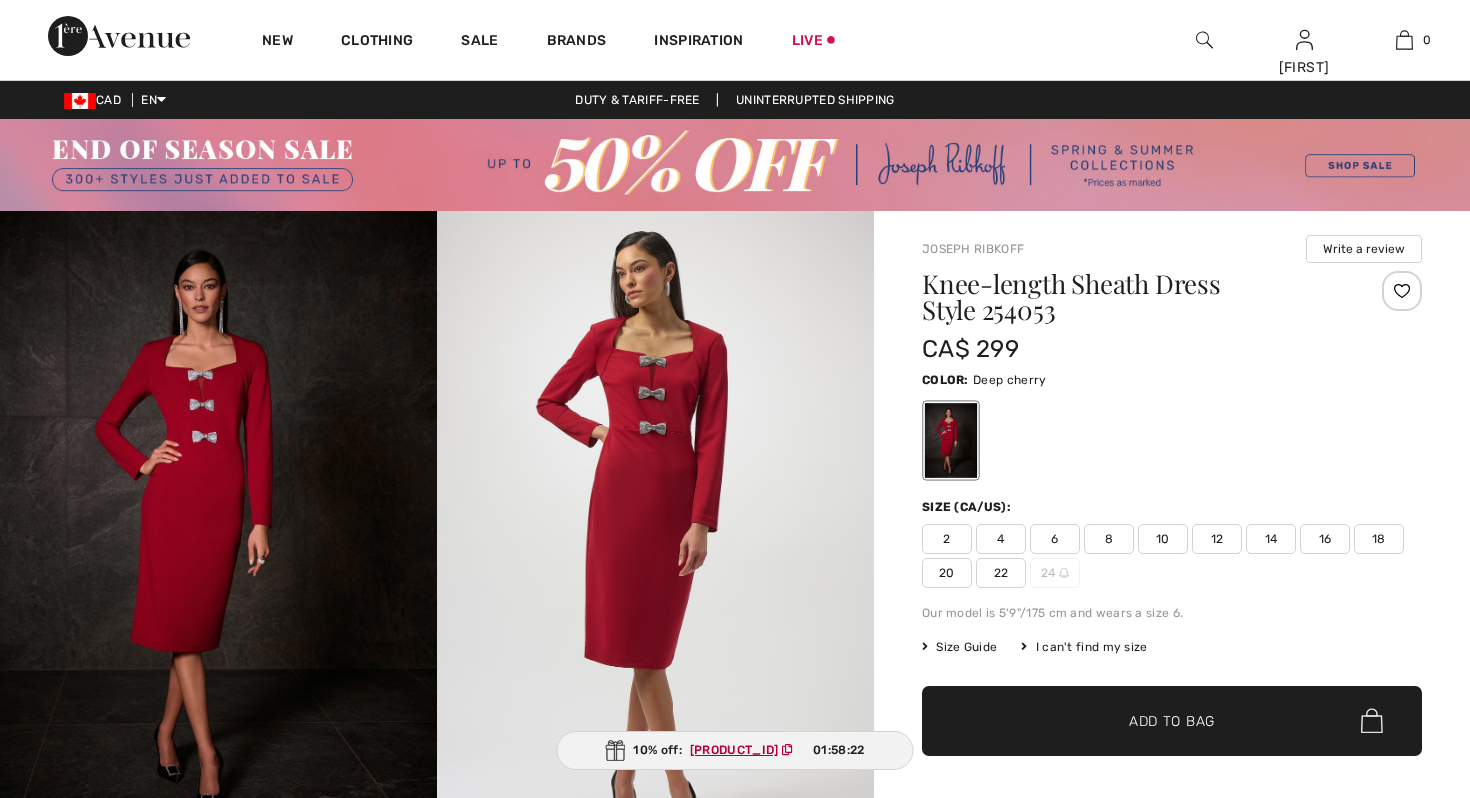 scroll, scrollTop: 0, scrollLeft: 0, axis: both 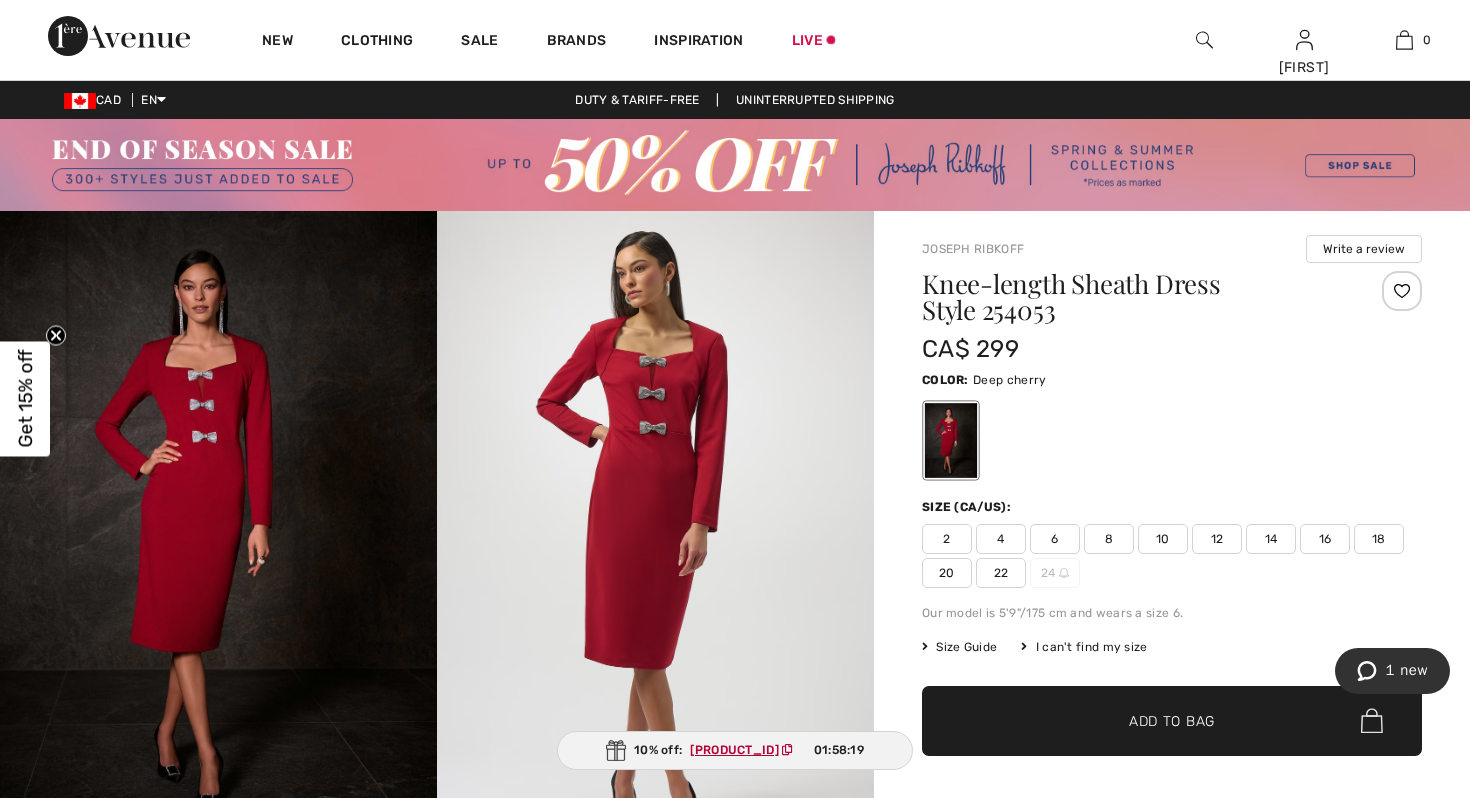 click on "16" at bounding box center (1325, 539) 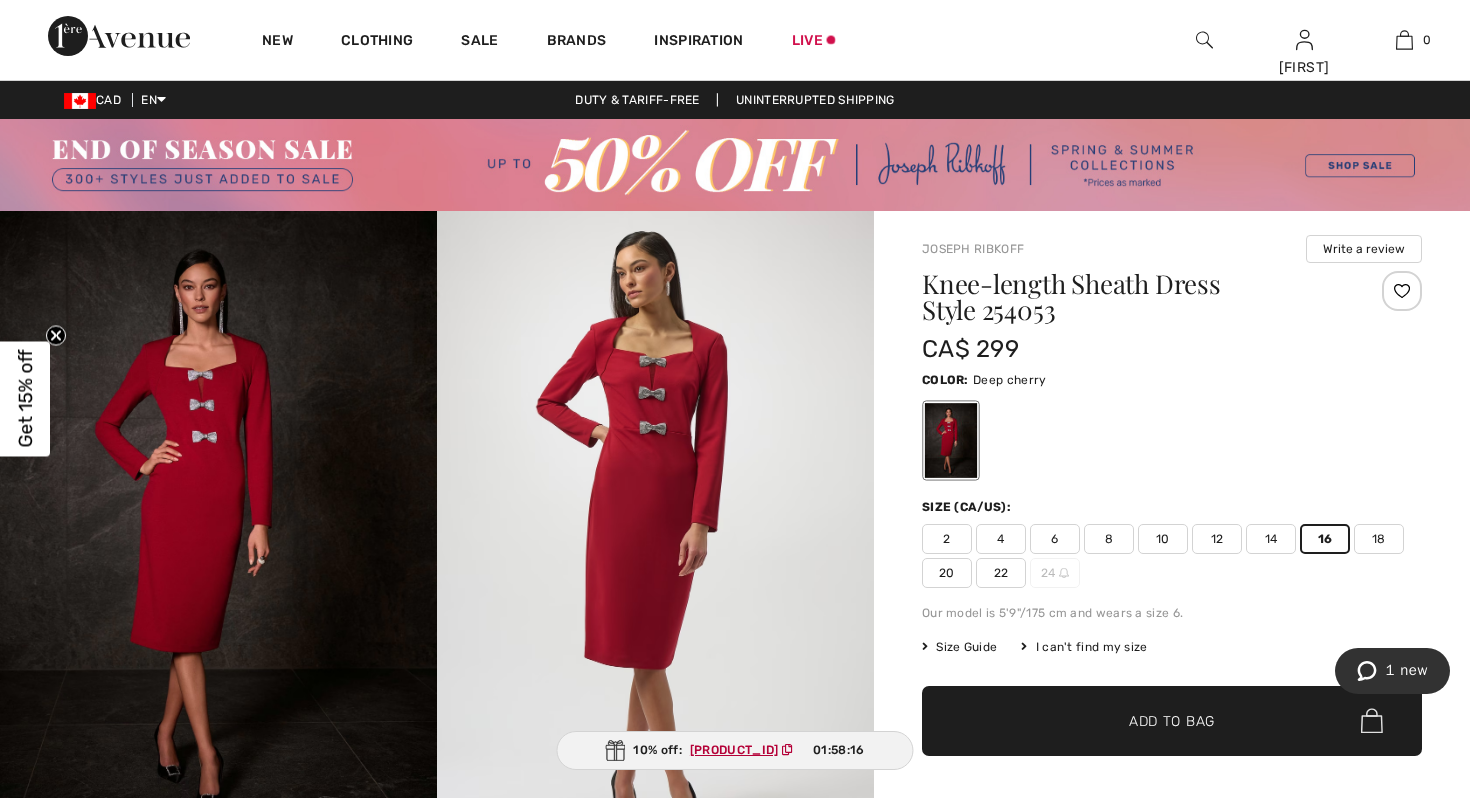 scroll, scrollTop: 23, scrollLeft: 0, axis: vertical 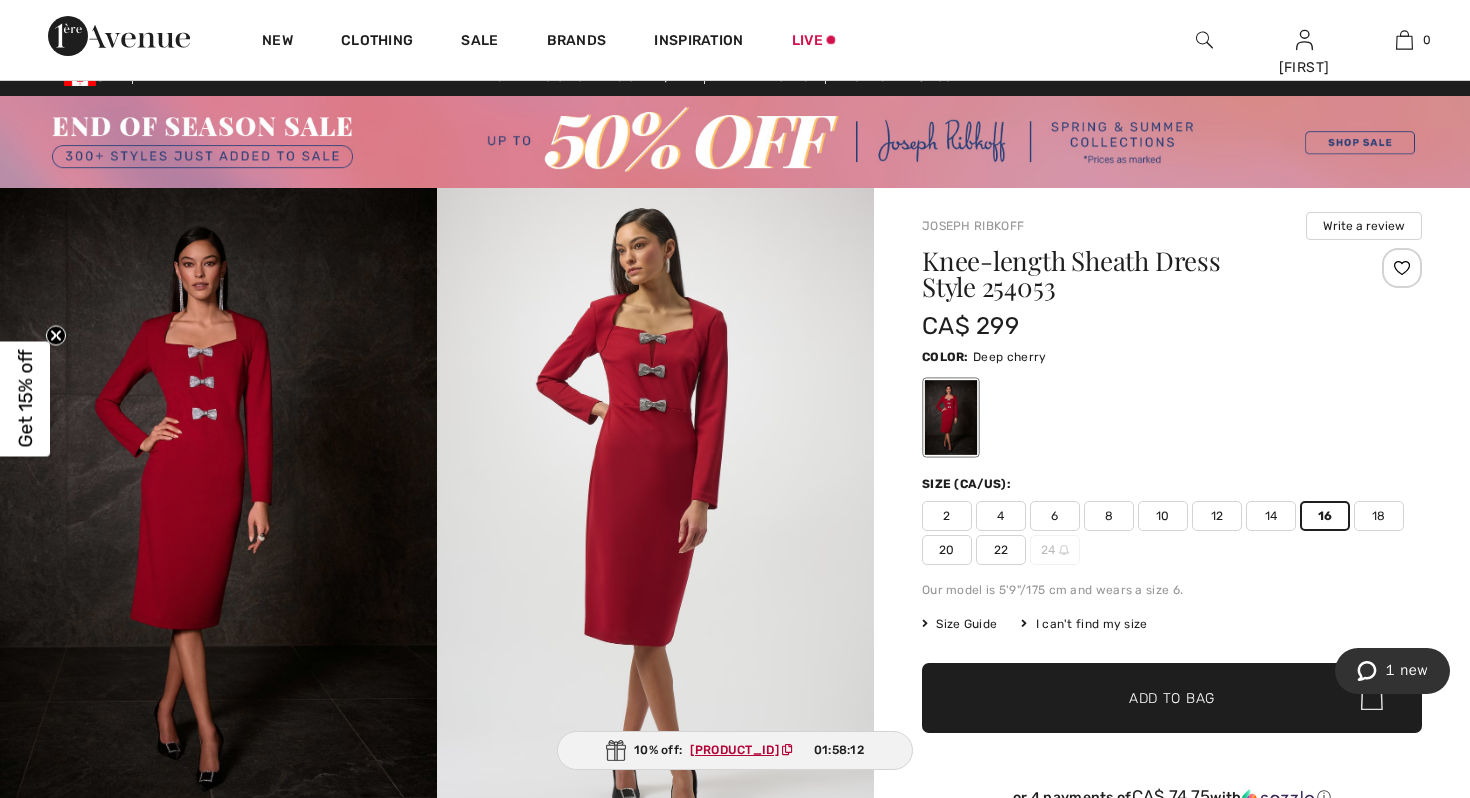 click on "Add to Bag" at bounding box center [1172, 697] 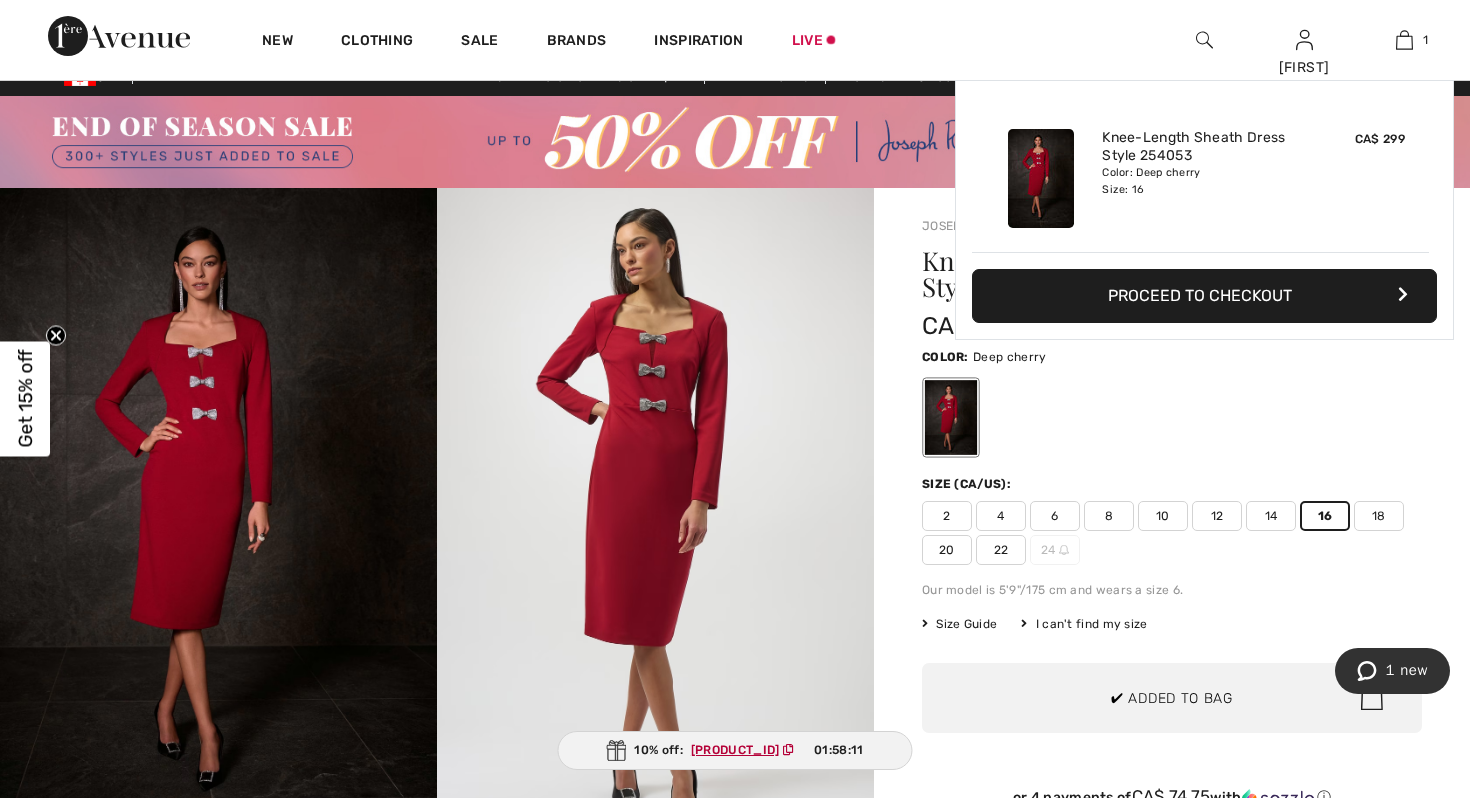 scroll, scrollTop: 0, scrollLeft: 0, axis: both 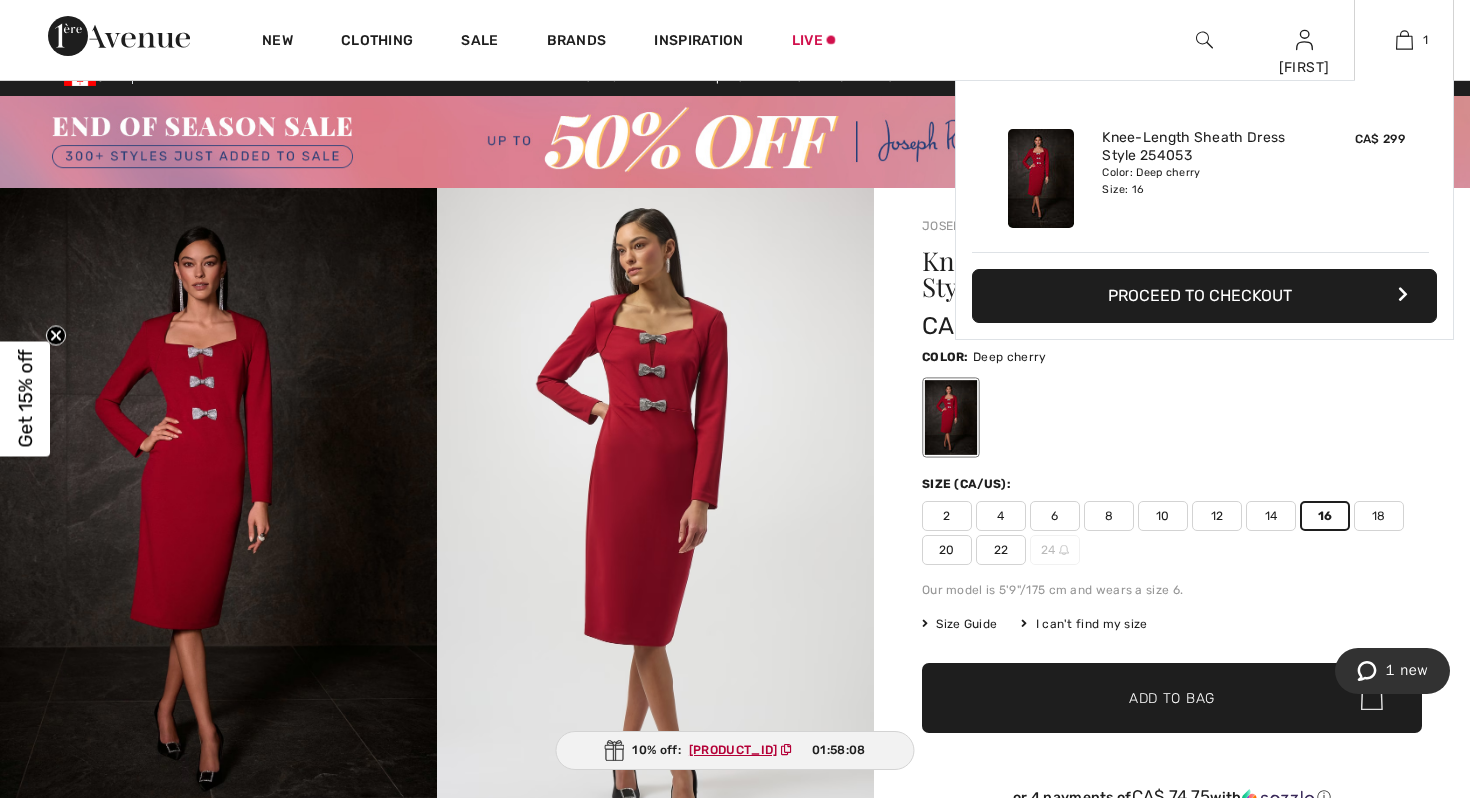 click on "Proceed to Checkout" at bounding box center (1204, 296) 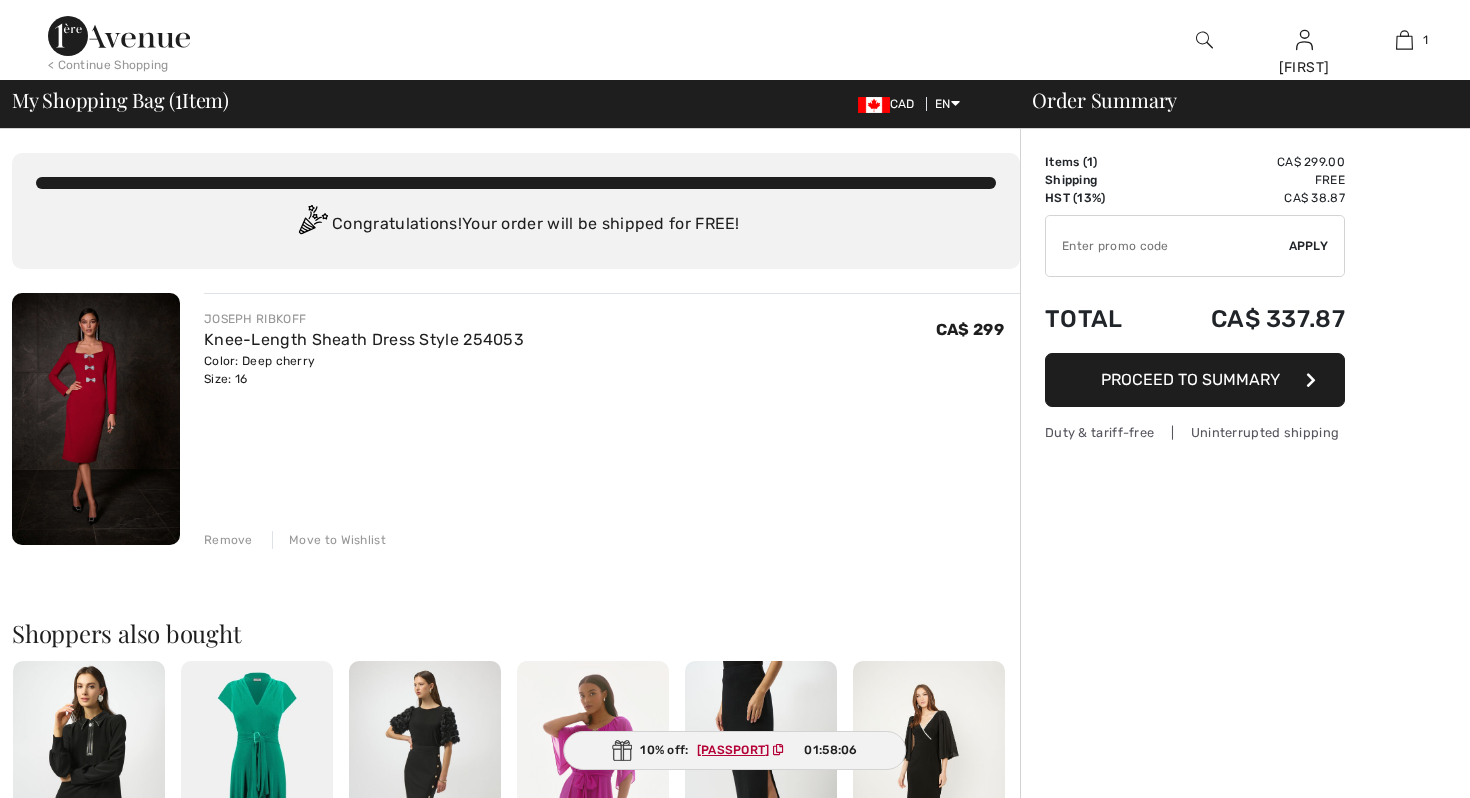 scroll, scrollTop: 0, scrollLeft: 0, axis: both 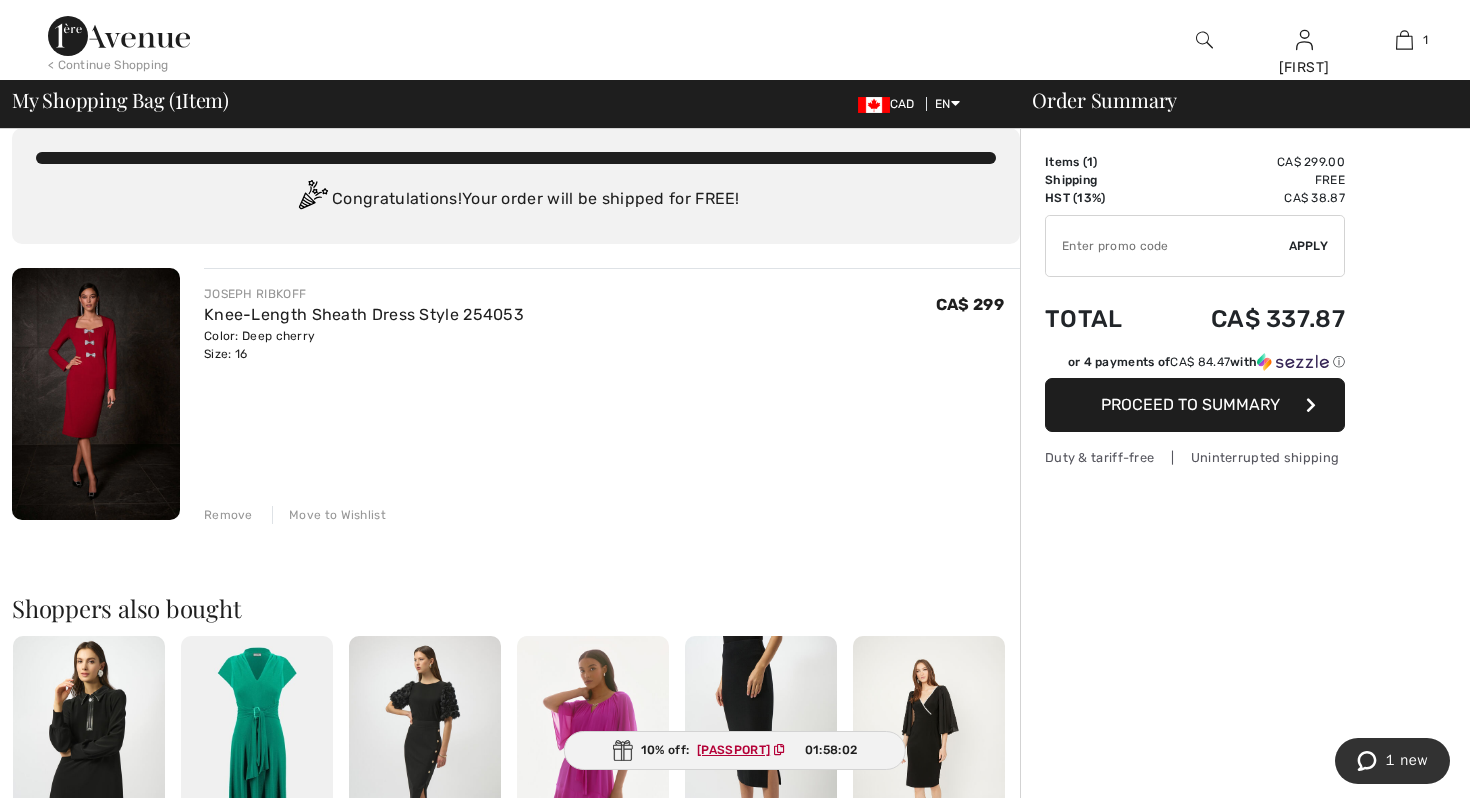 click at bounding box center [1167, 246] 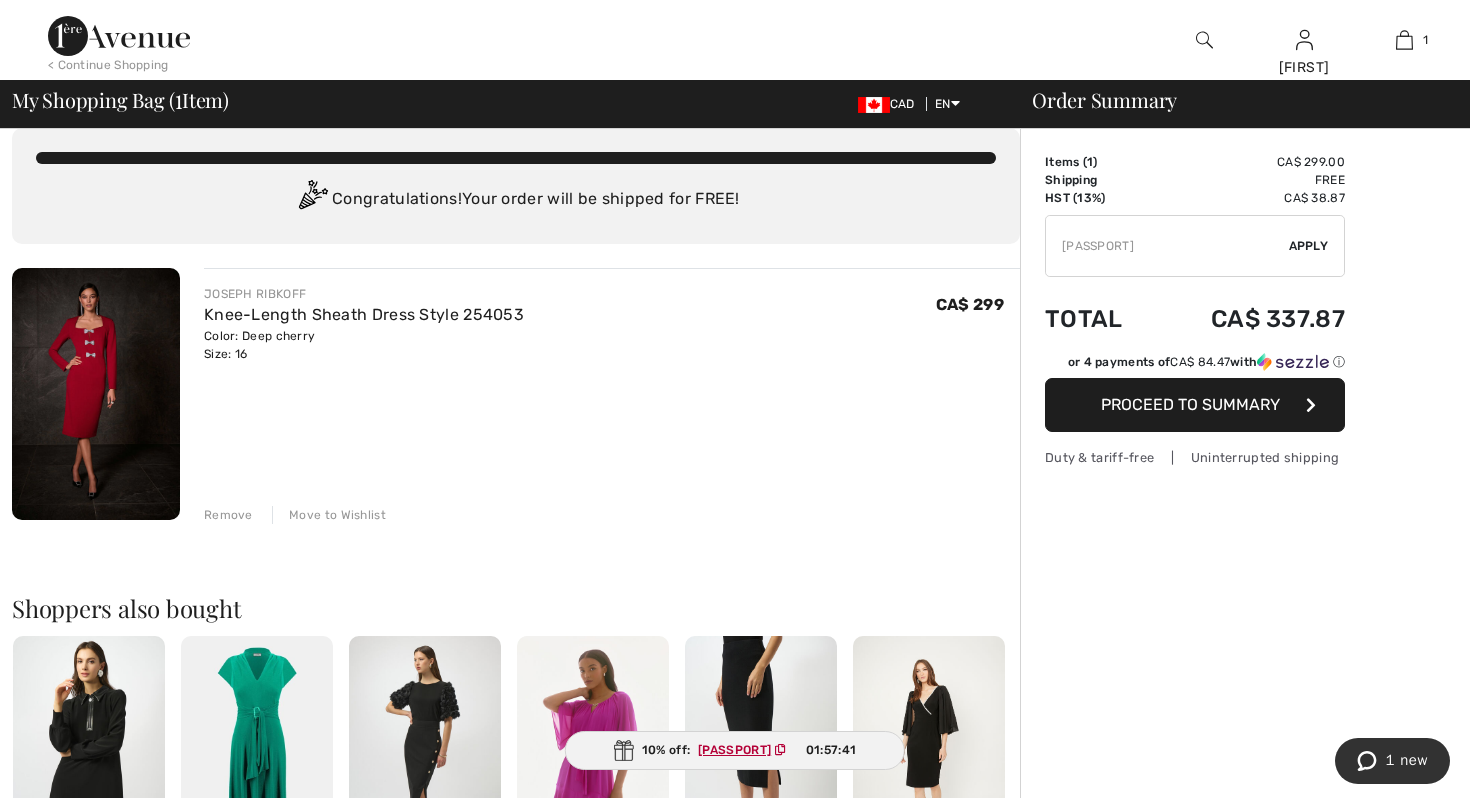 click on "Apply" at bounding box center [1309, 246] 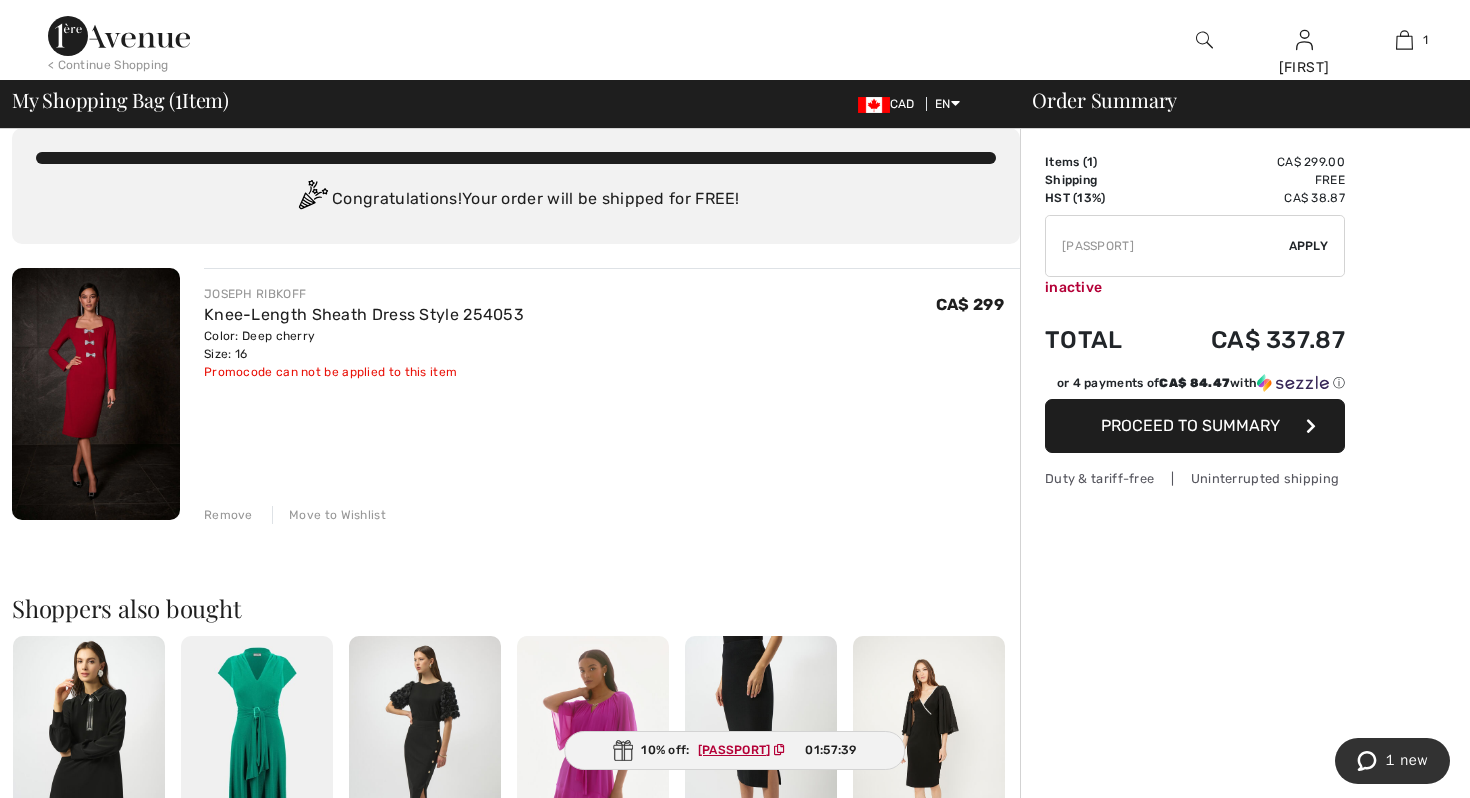 click at bounding box center [1167, 246] 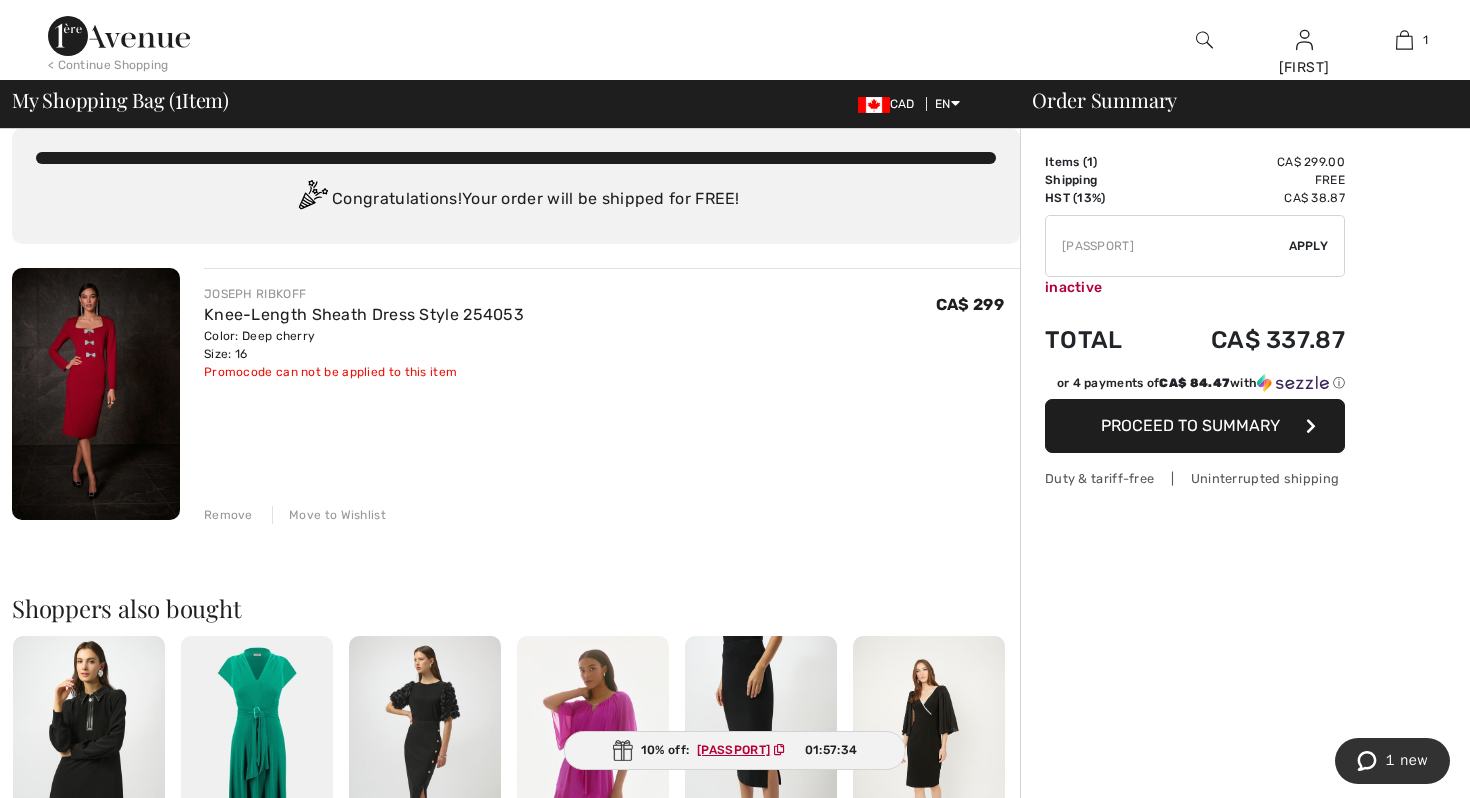 click at bounding box center (1167, 246) 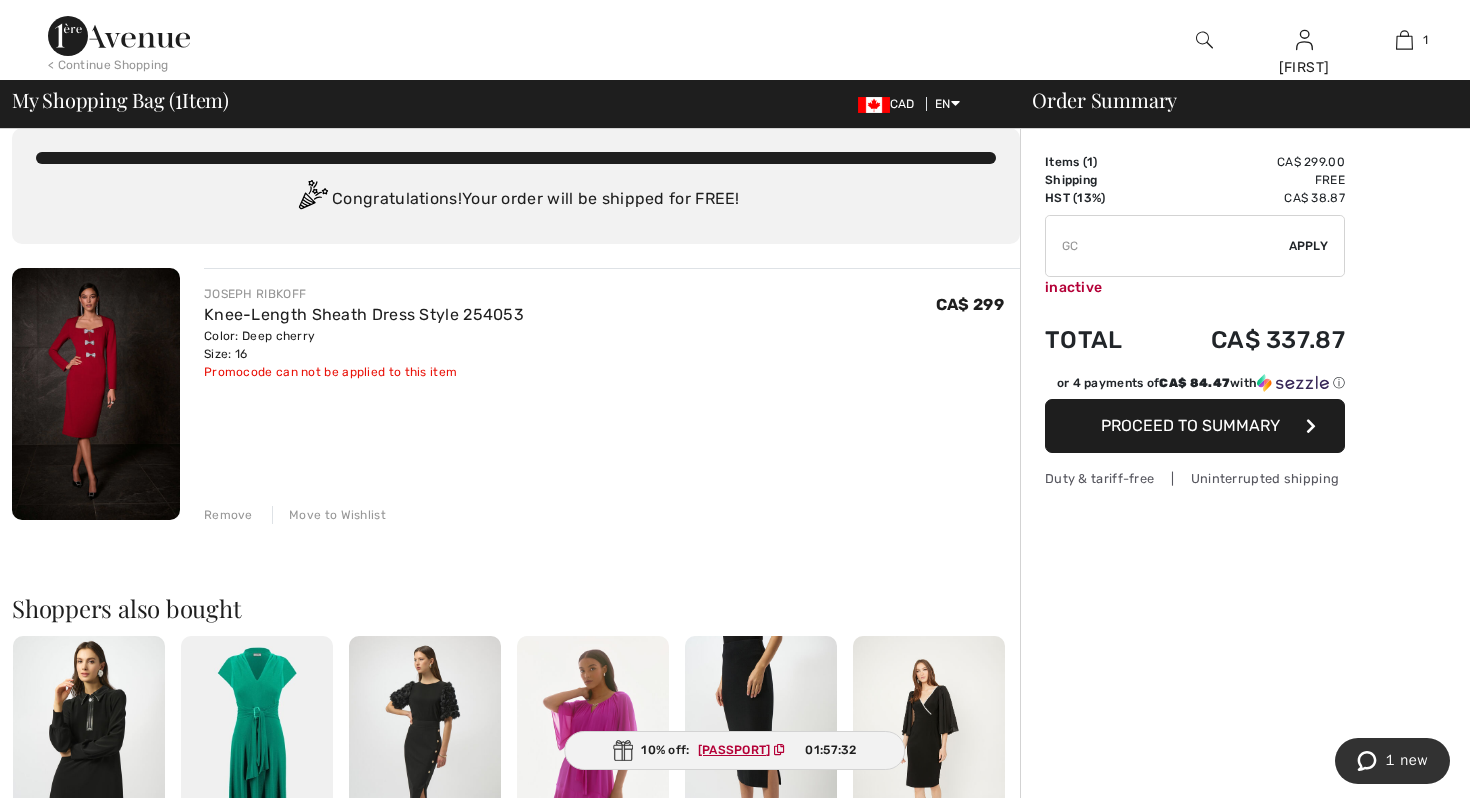 type on "G" 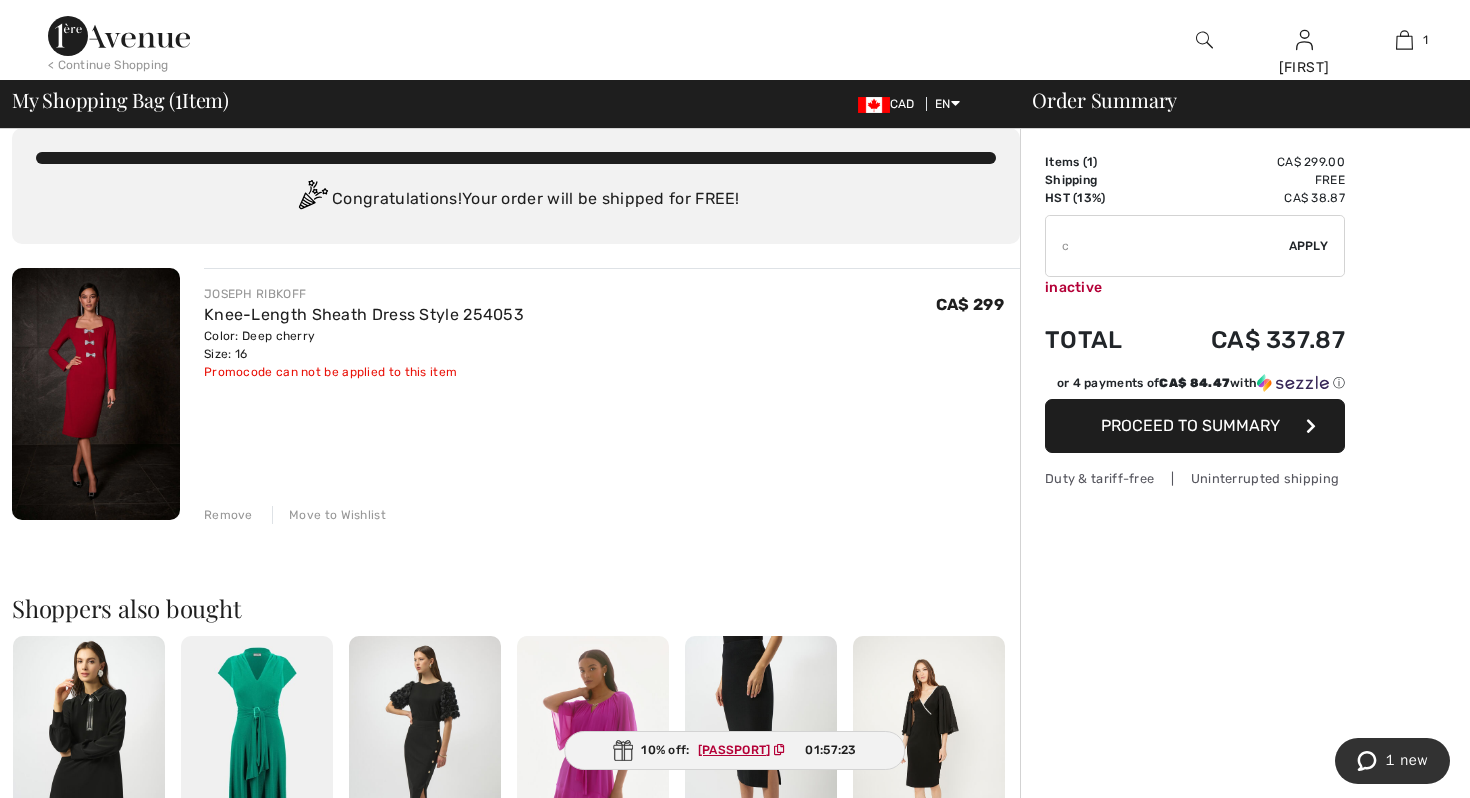 type on "C" 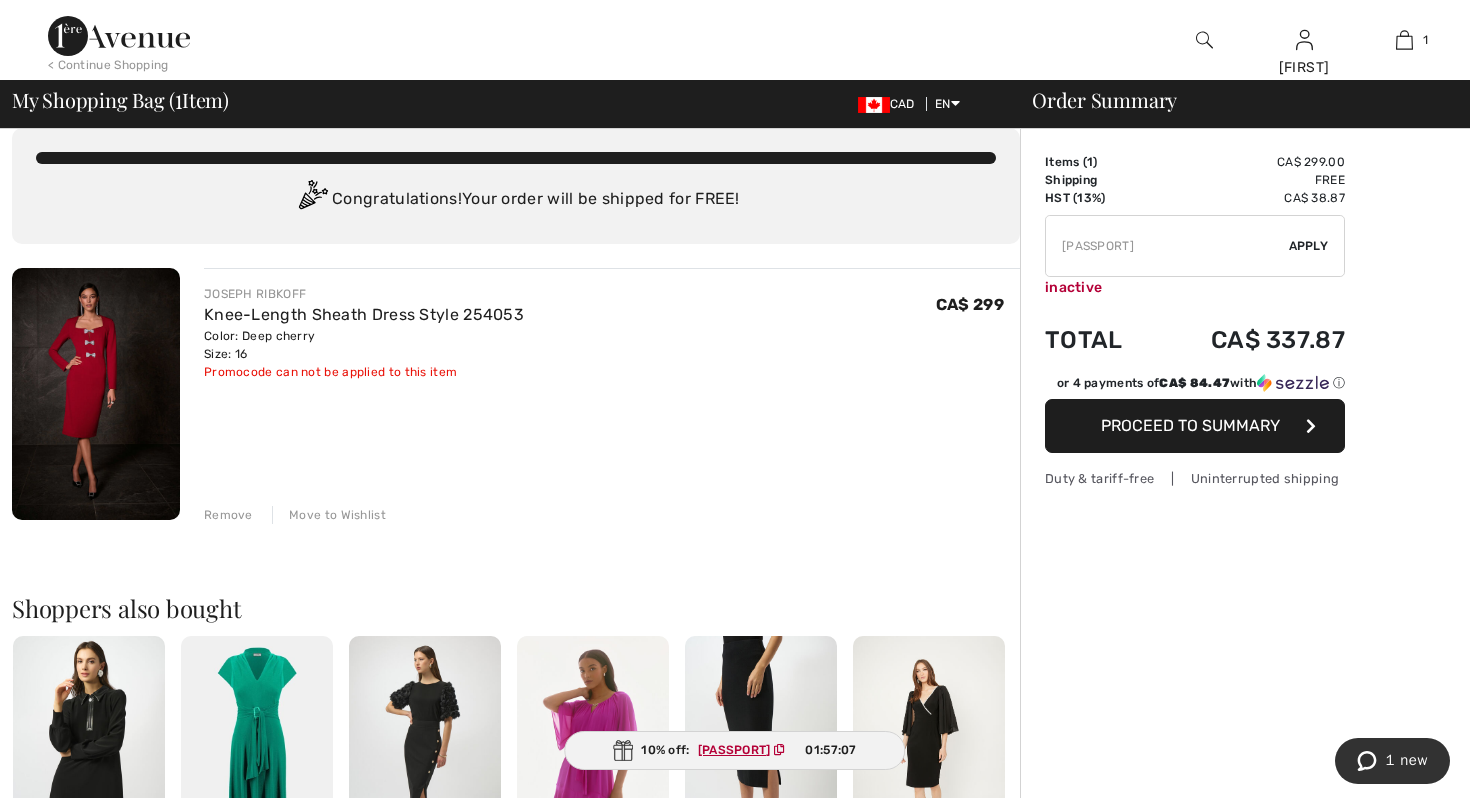 click on "Apply" at bounding box center [1309, 246] 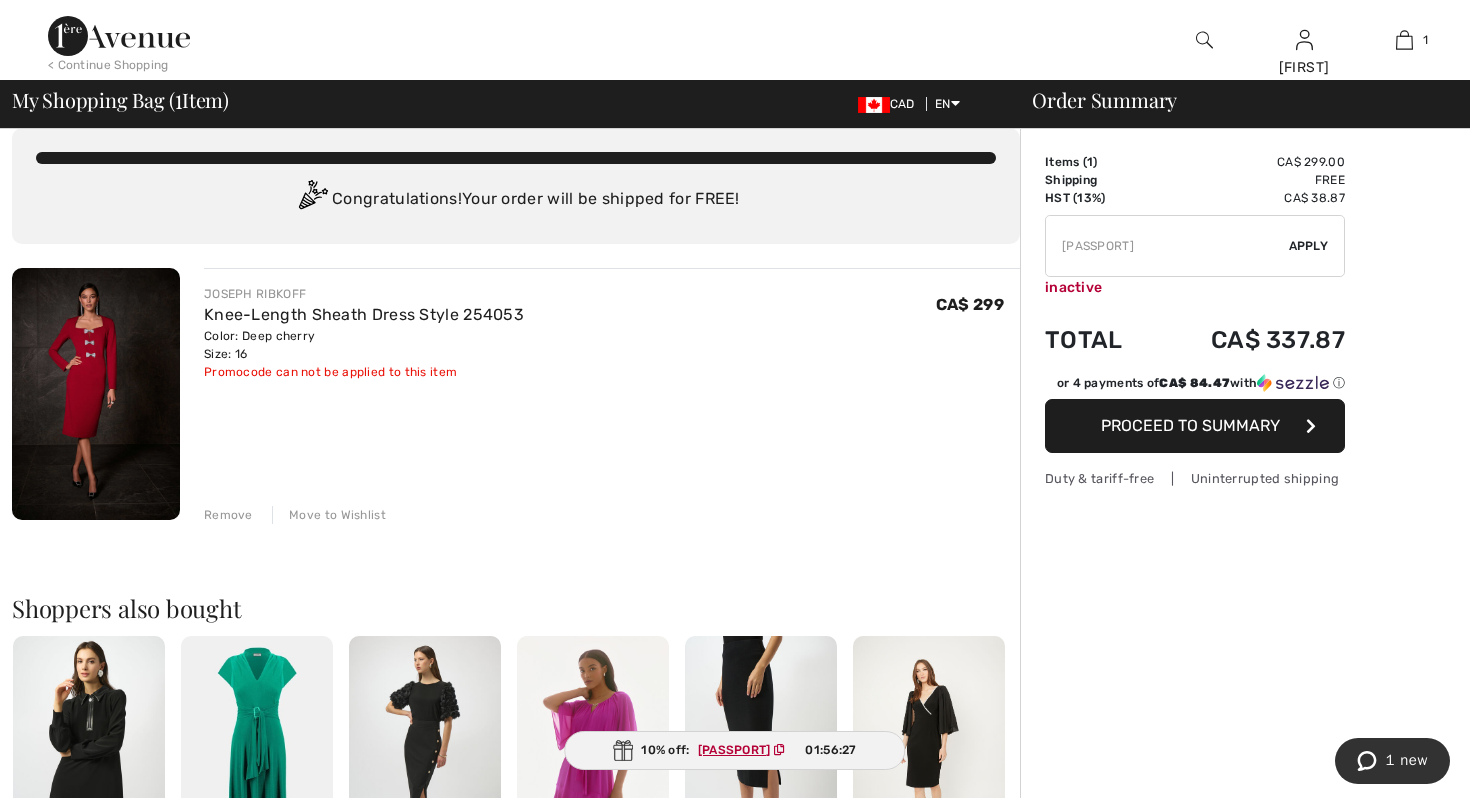 click at bounding box center (1167, 246) 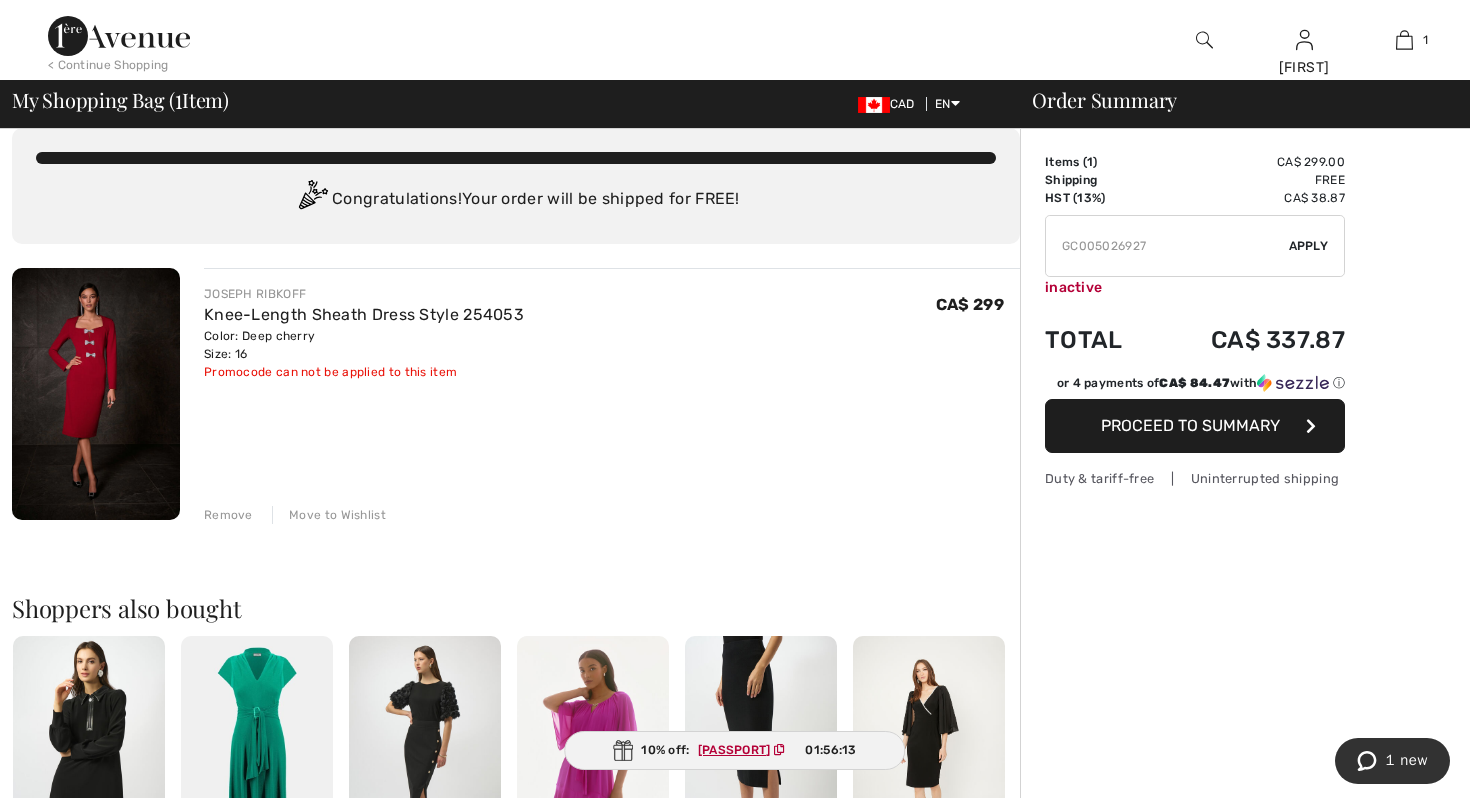 type on "GC005026927" 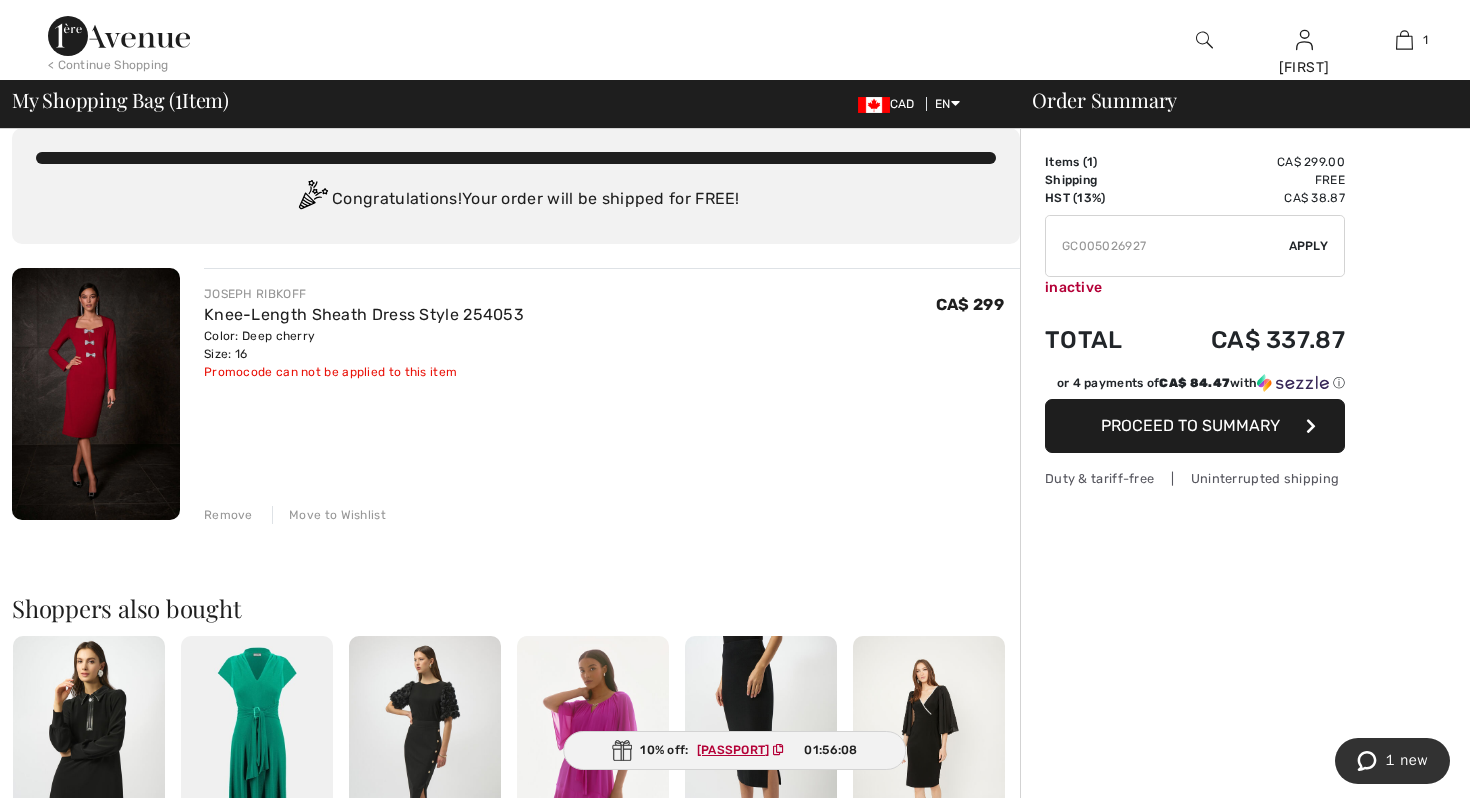 click on "Proceed to Summary" at bounding box center (1190, 425) 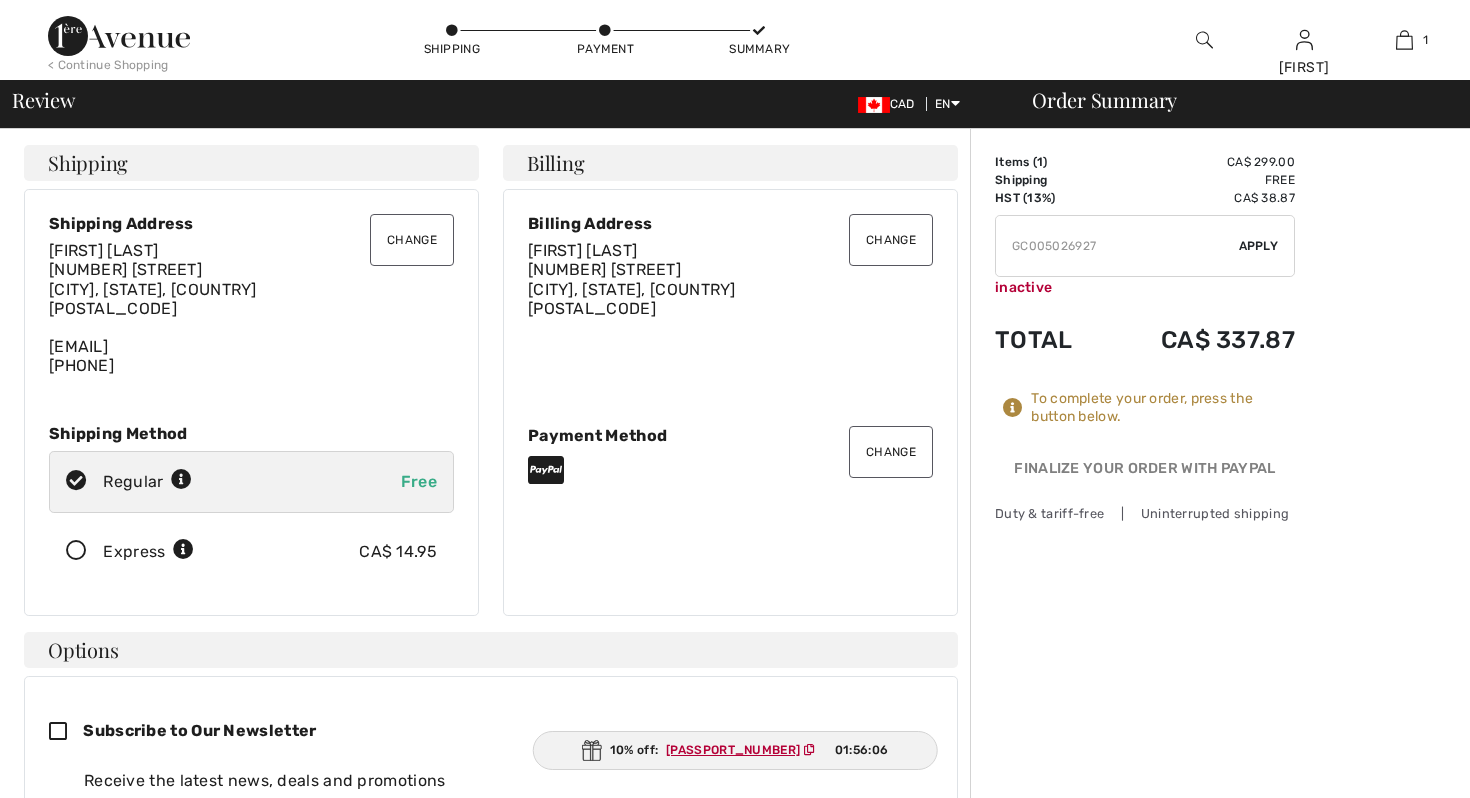 scroll, scrollTop: 0, scrollLeft: 0, axis: both 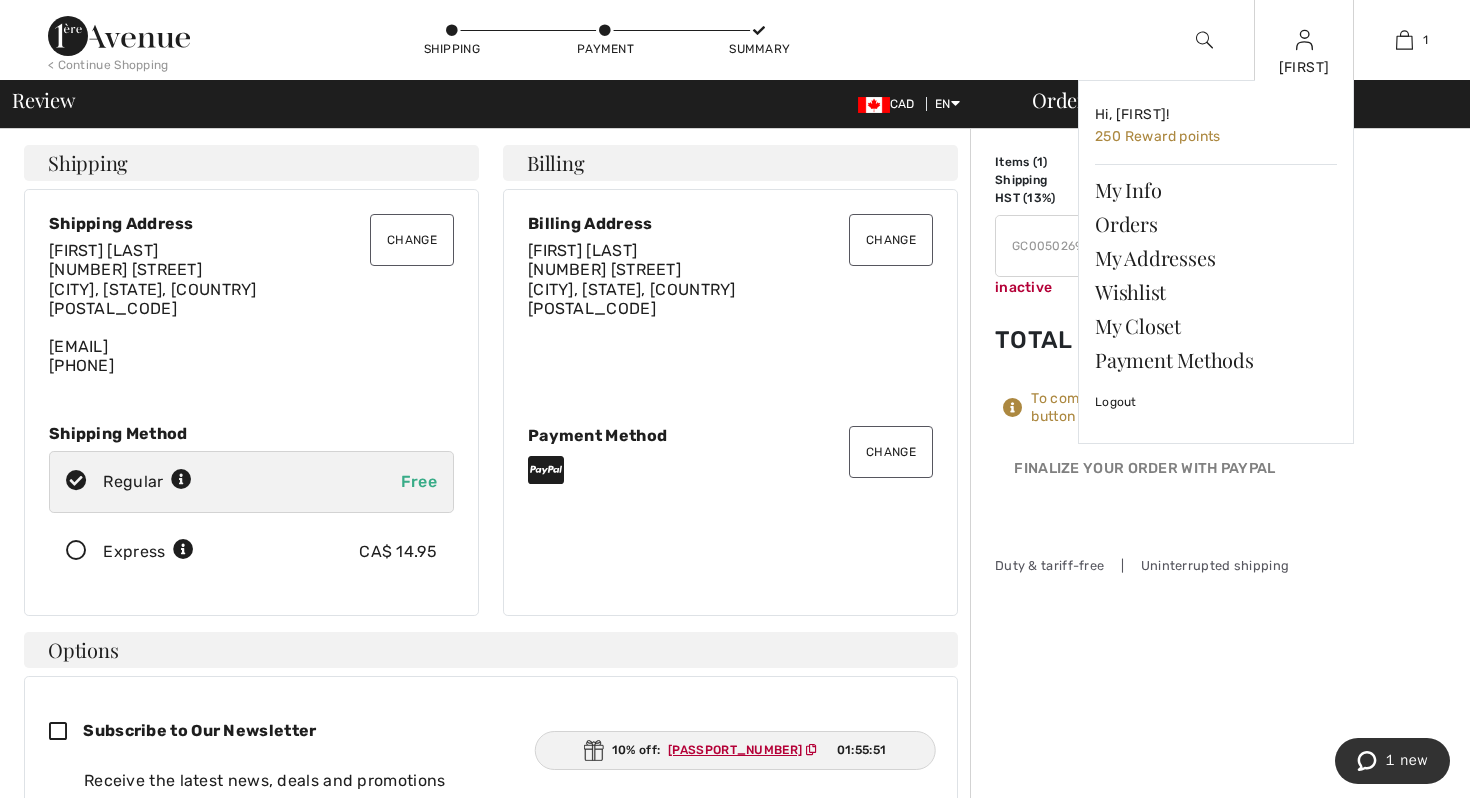 click at bounding box center [1304, 40] 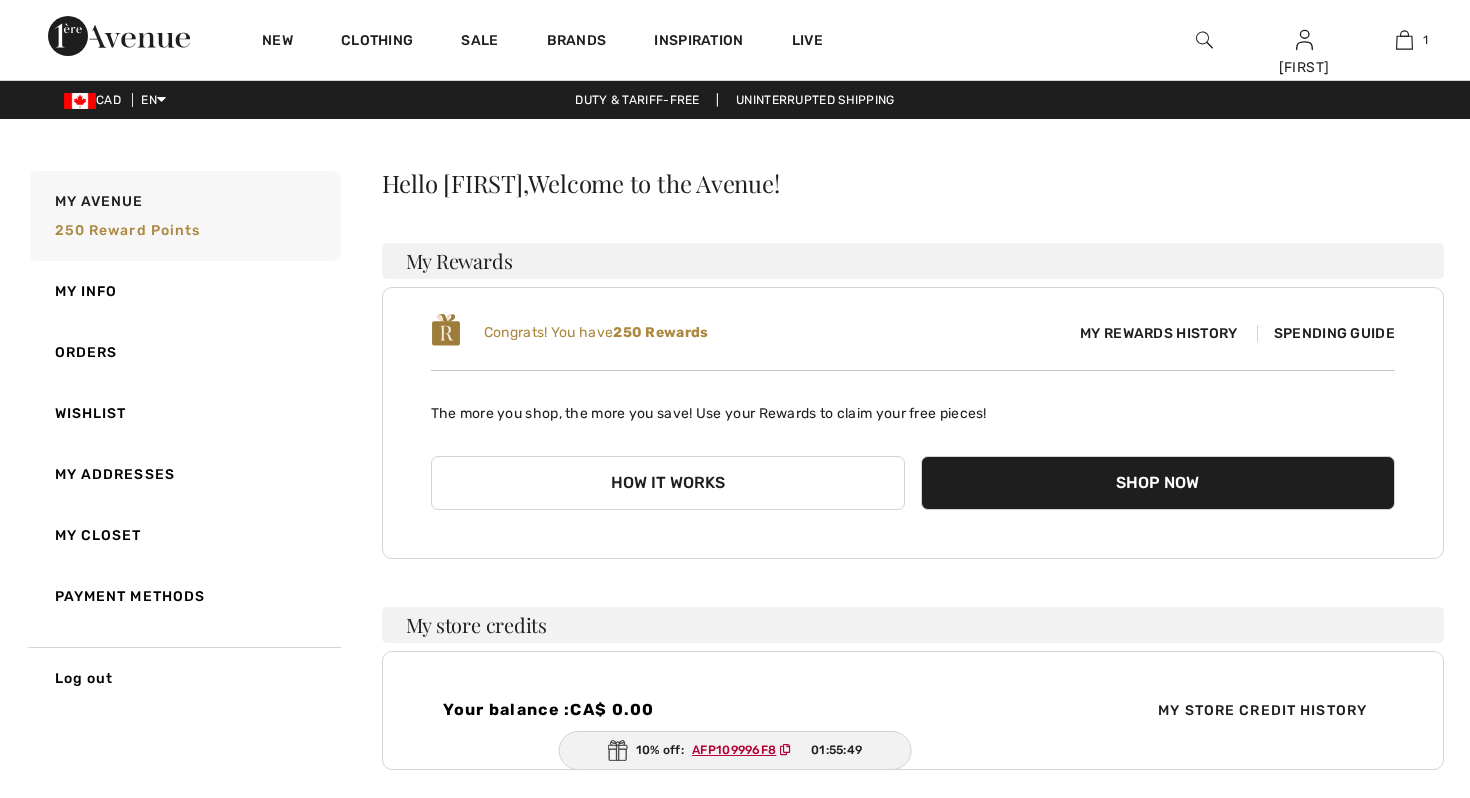 scroll, scrollTop: 0, scrollLeft: 0, axis: both 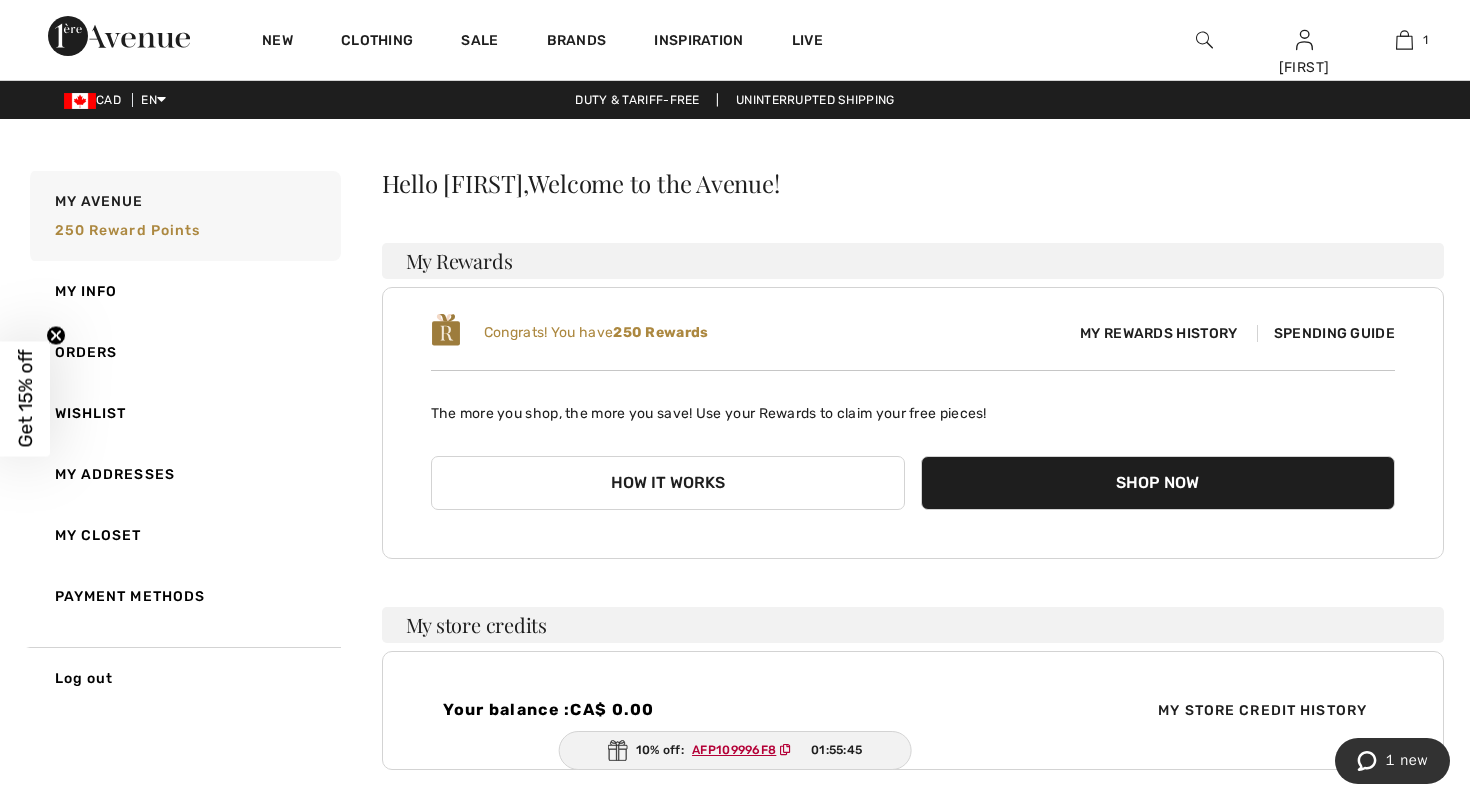 click on "Shop Now" at bounding box center [1158, 483] 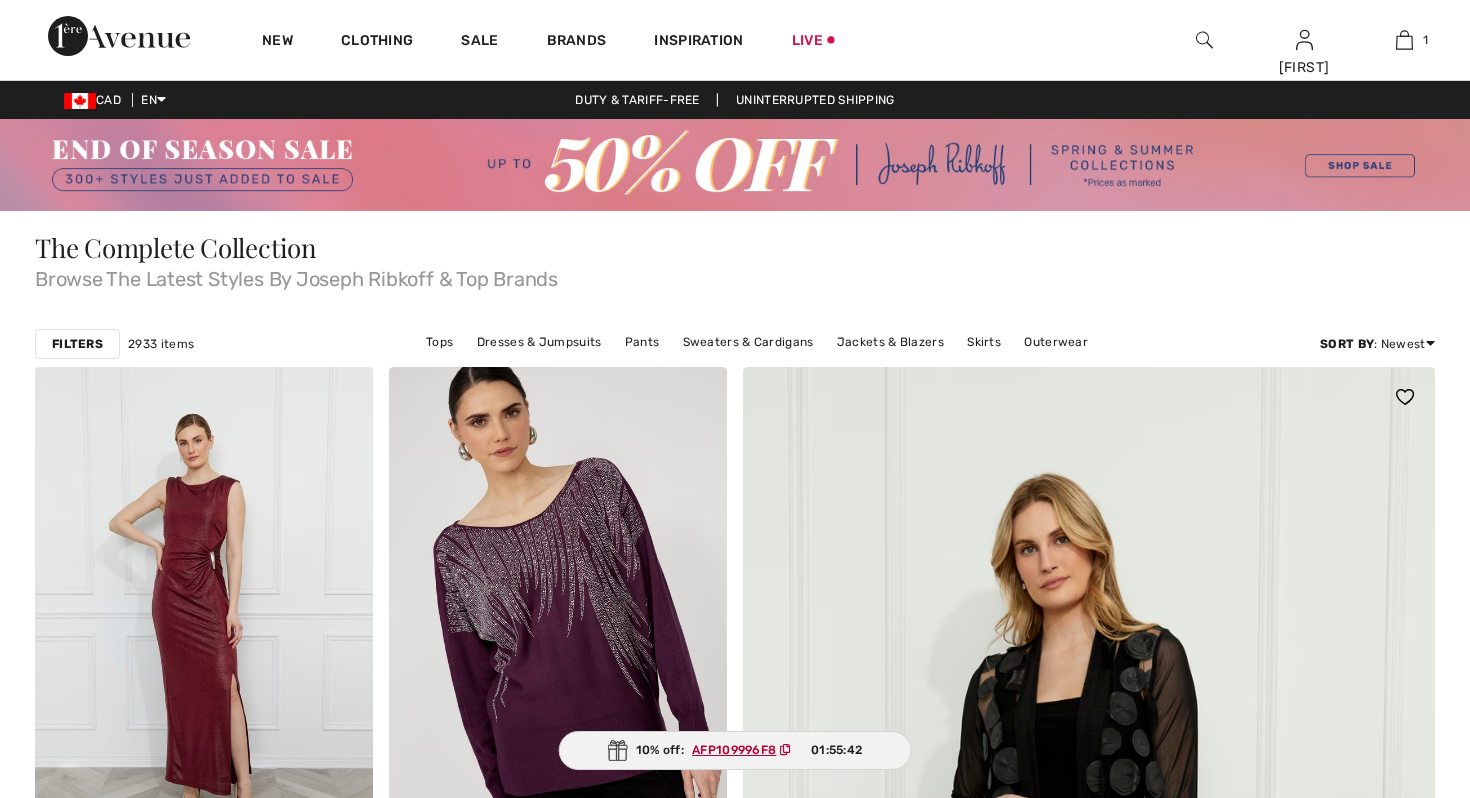 scroll, scrollTop: 0, scrollLeft: 0, axis: both 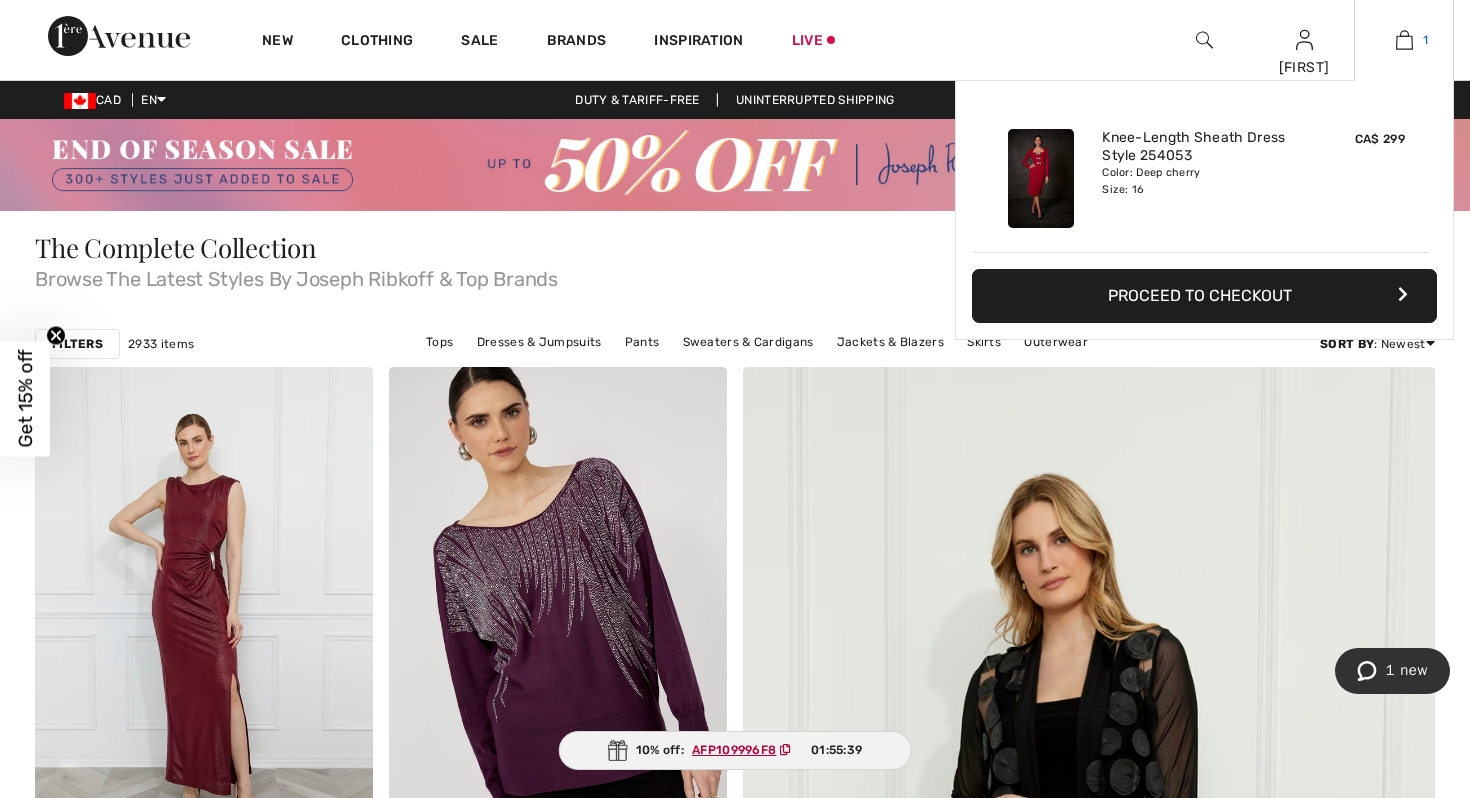 click at bounding box center [1404, 40] 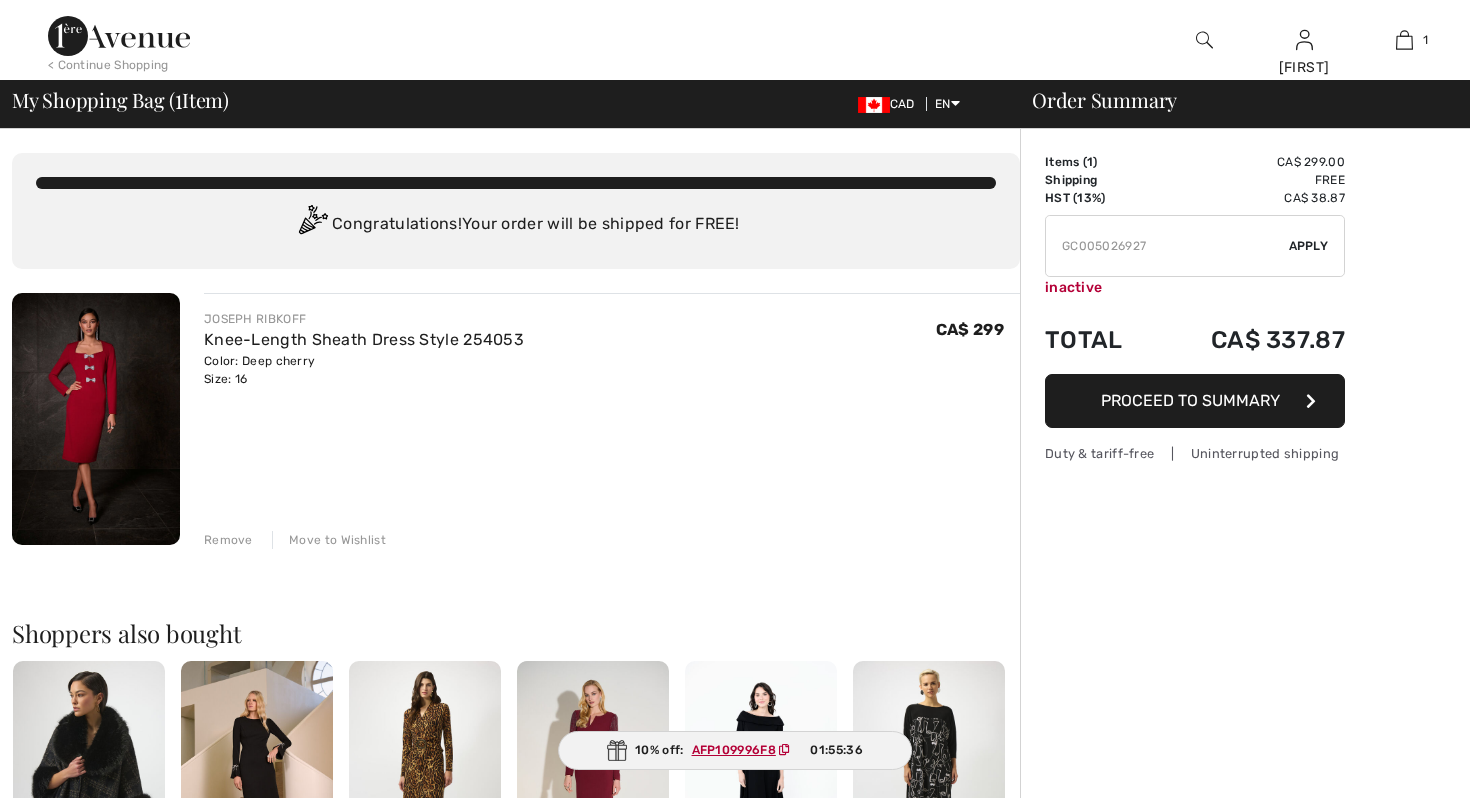scroll, scrollTop: 0, scrollLeft: 0, axis: both 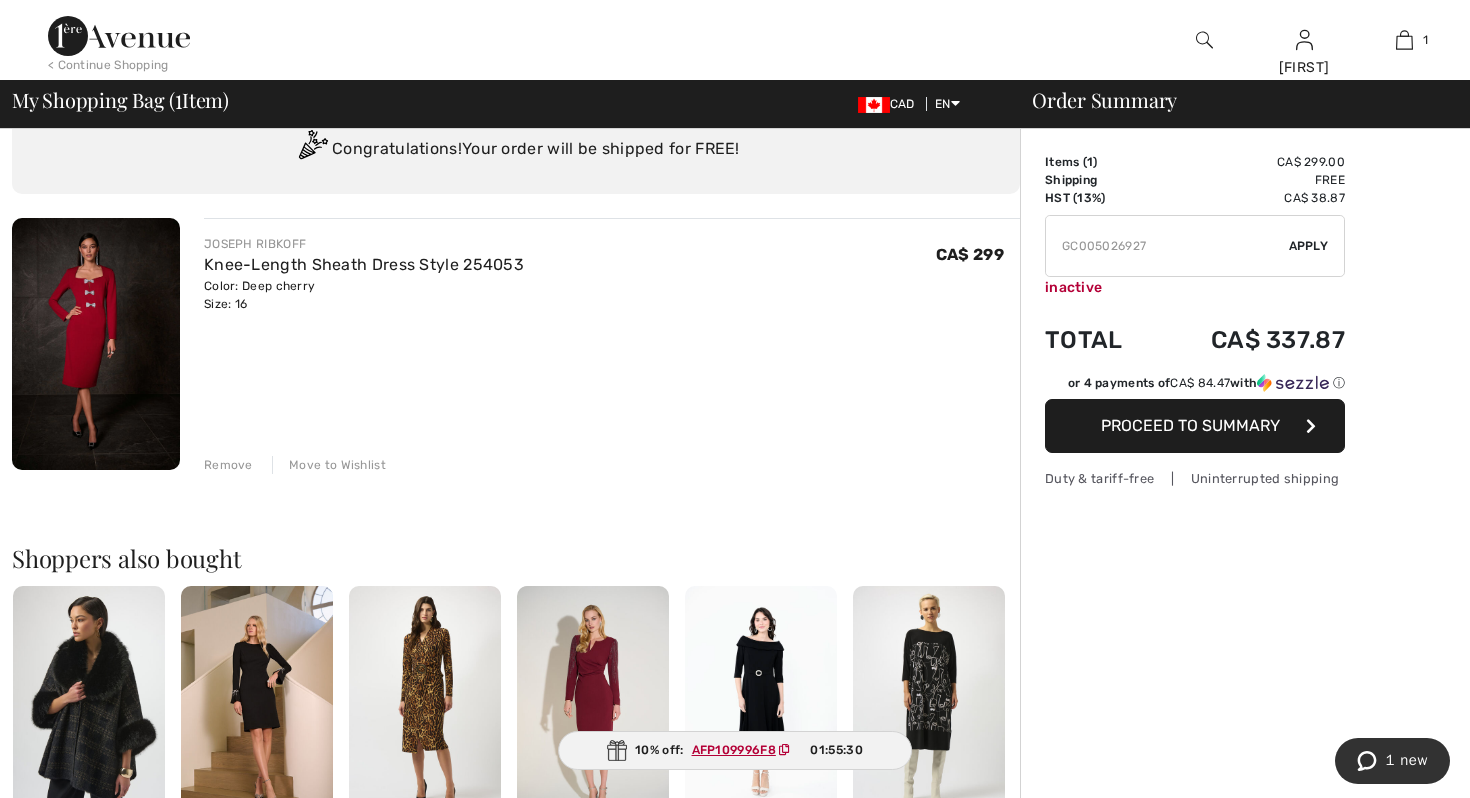 click on "Proceed to Summary" at bounding box center [1195, 426] 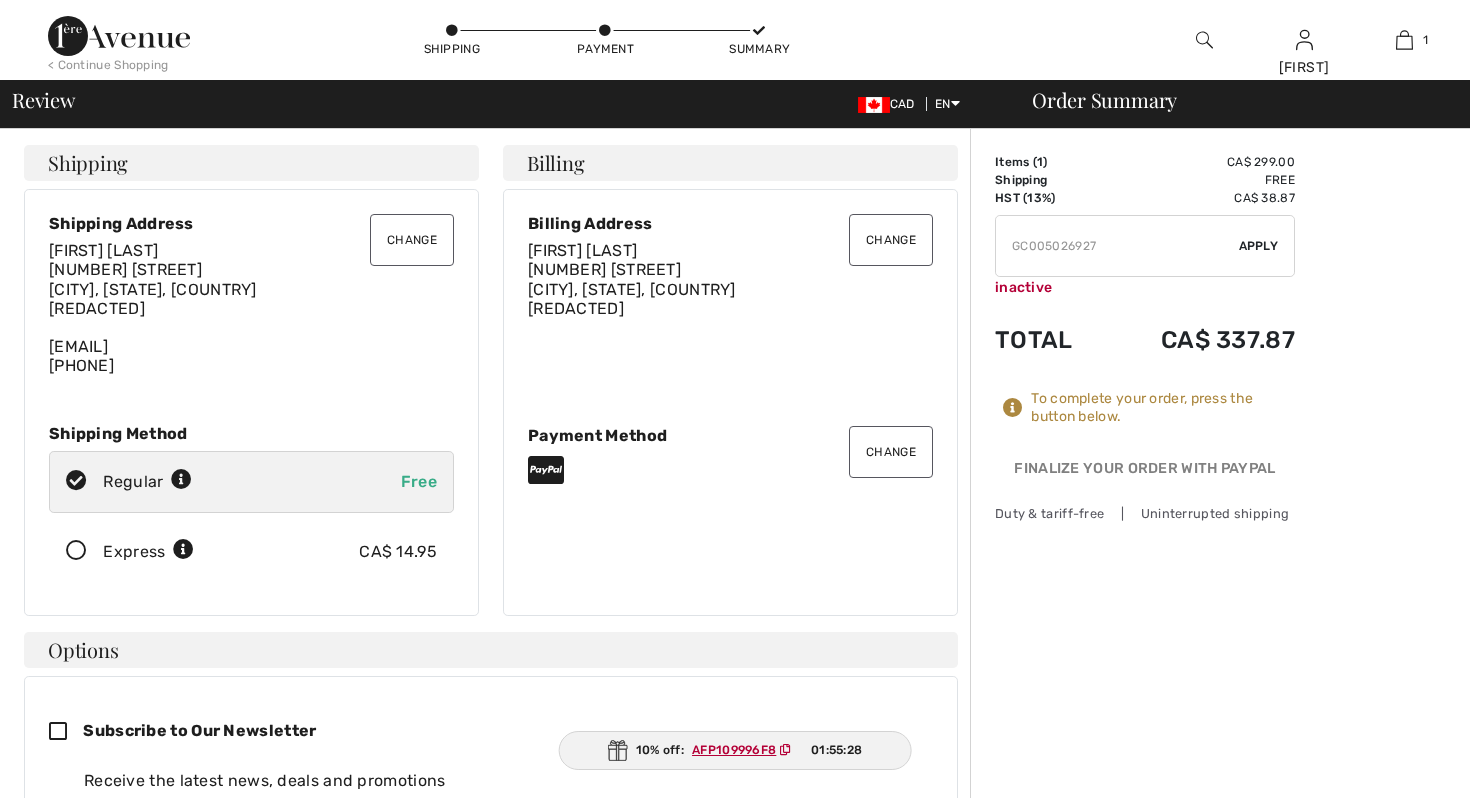 scroll, scrollTop: 0, scrollLeft: 0, axis: both 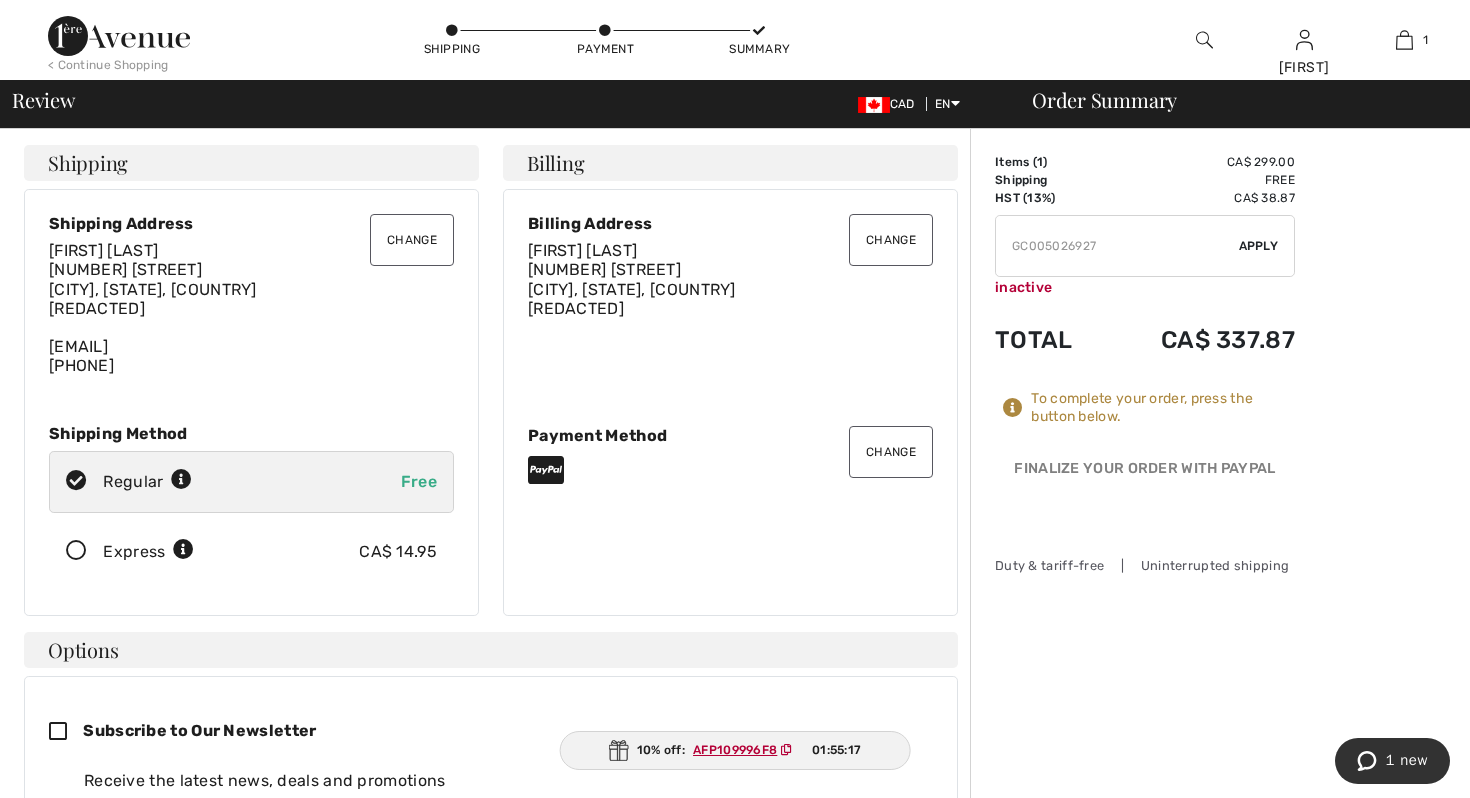 click on "AFP109996F8" at bounding box center (735, 750) 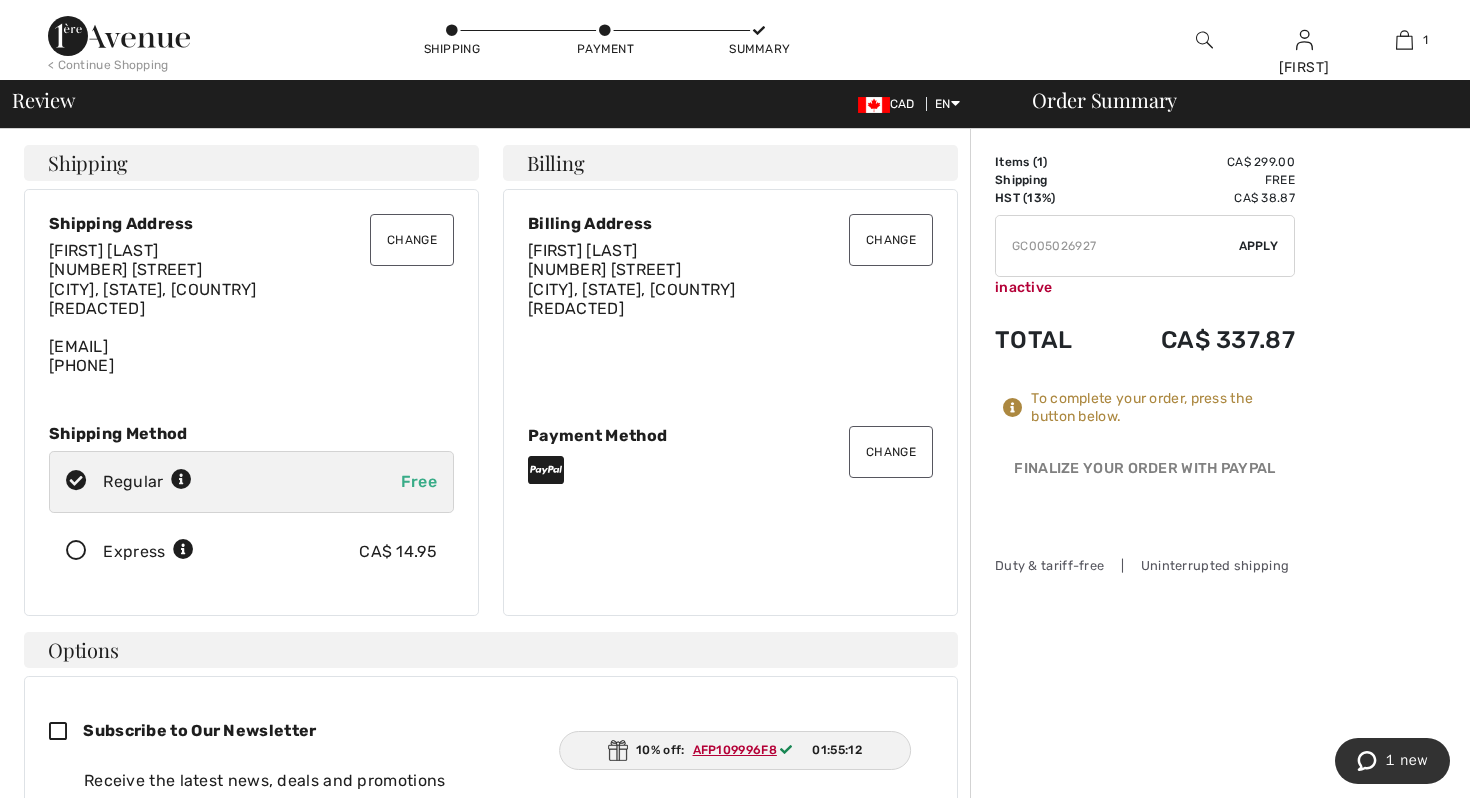 click on "AFP109996F8" at bounding box center (735, 750) 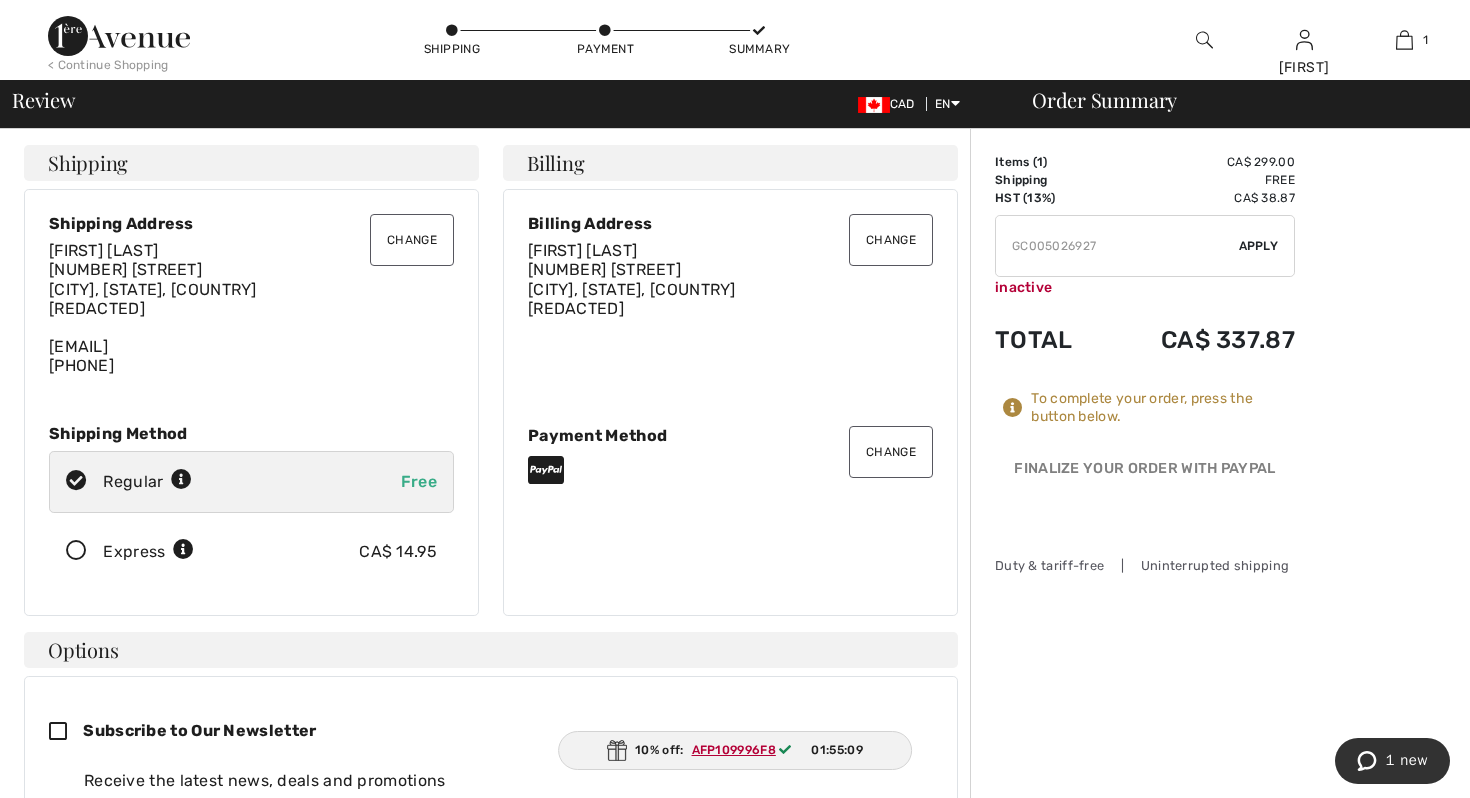 click on "10% off:
[CODE]
[TIME]" at bounding box center (735, 750) 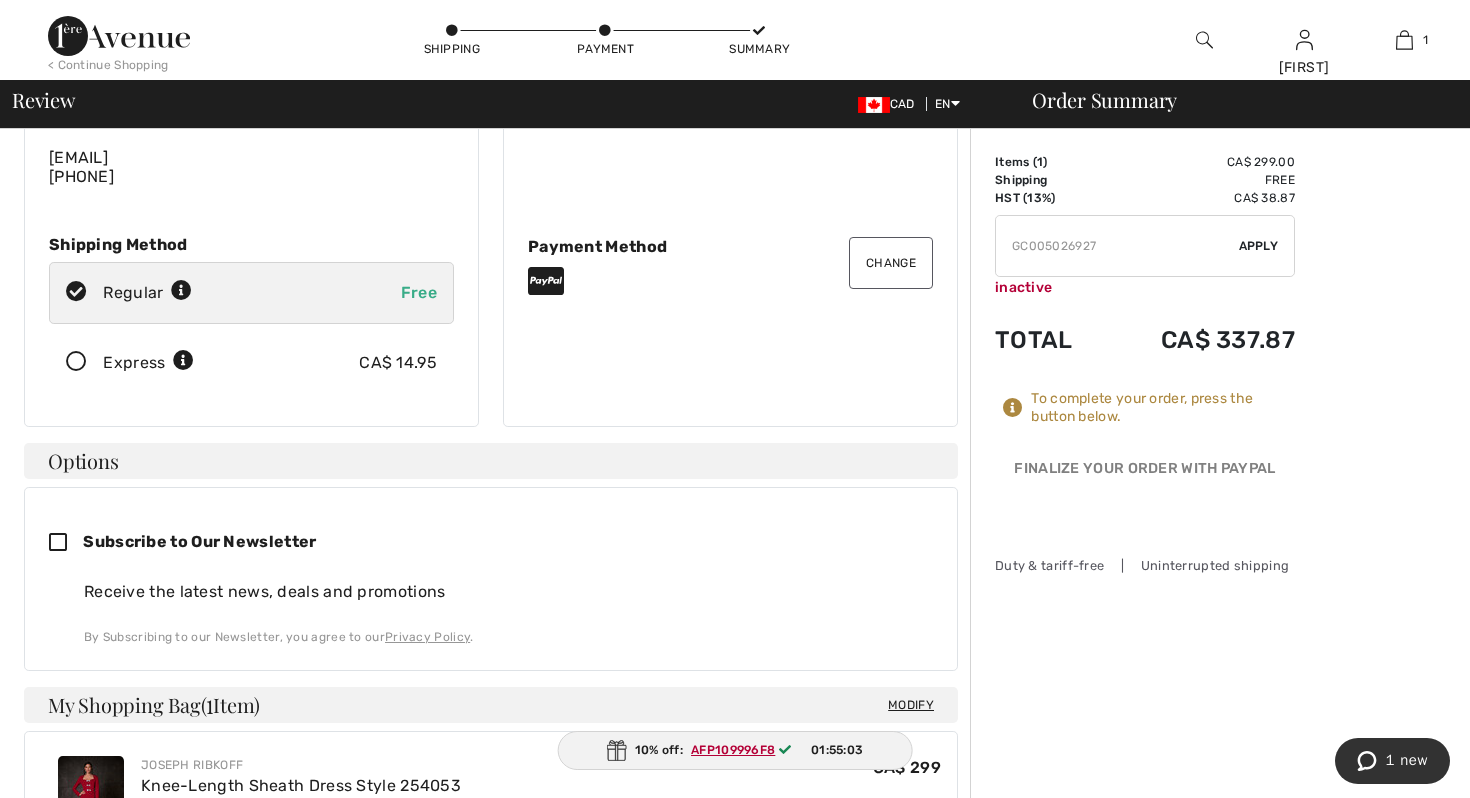 scroll, scrollTop: 161, scrollLeft: 0, axis: vertical 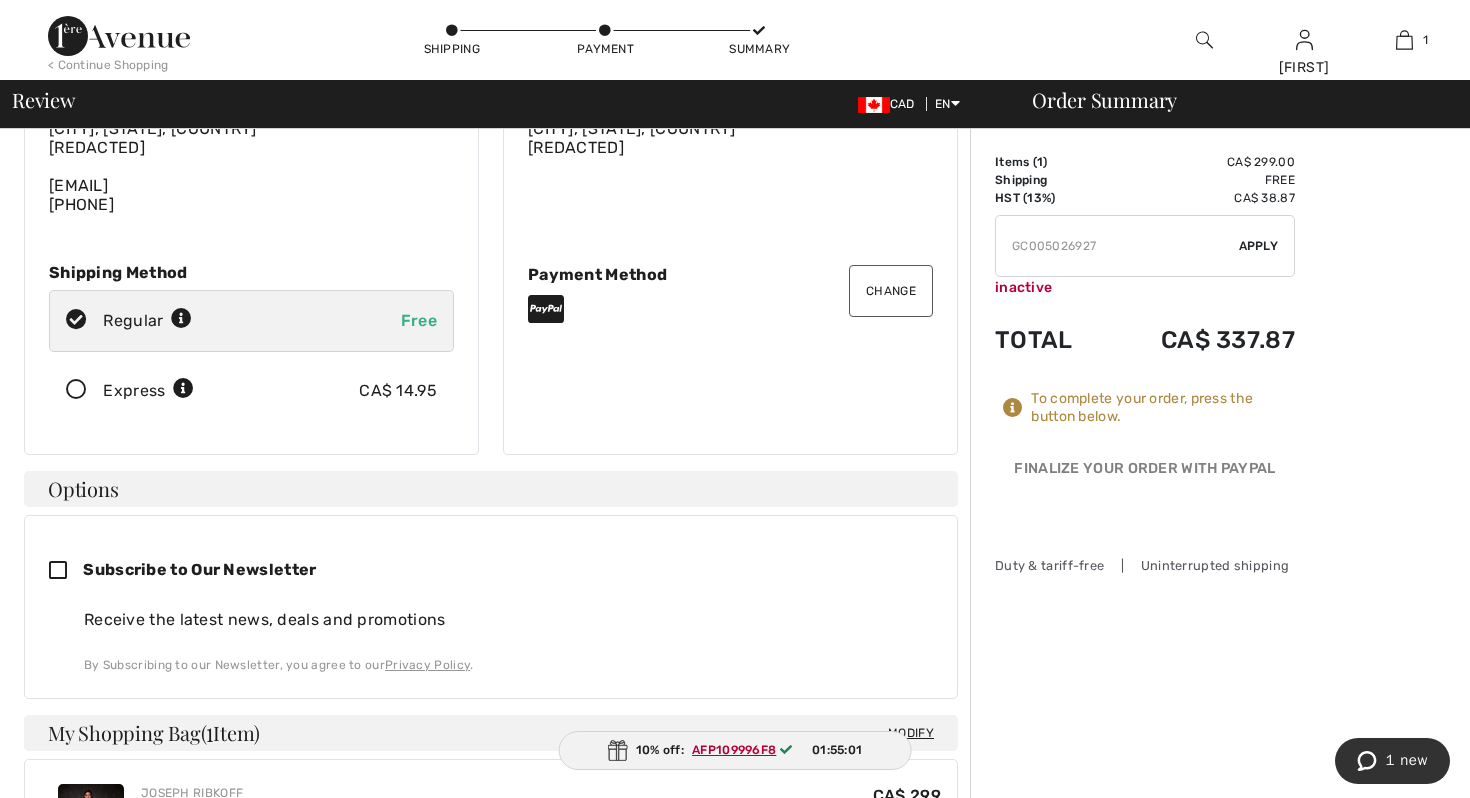 click at bounding box center [1117, 246] 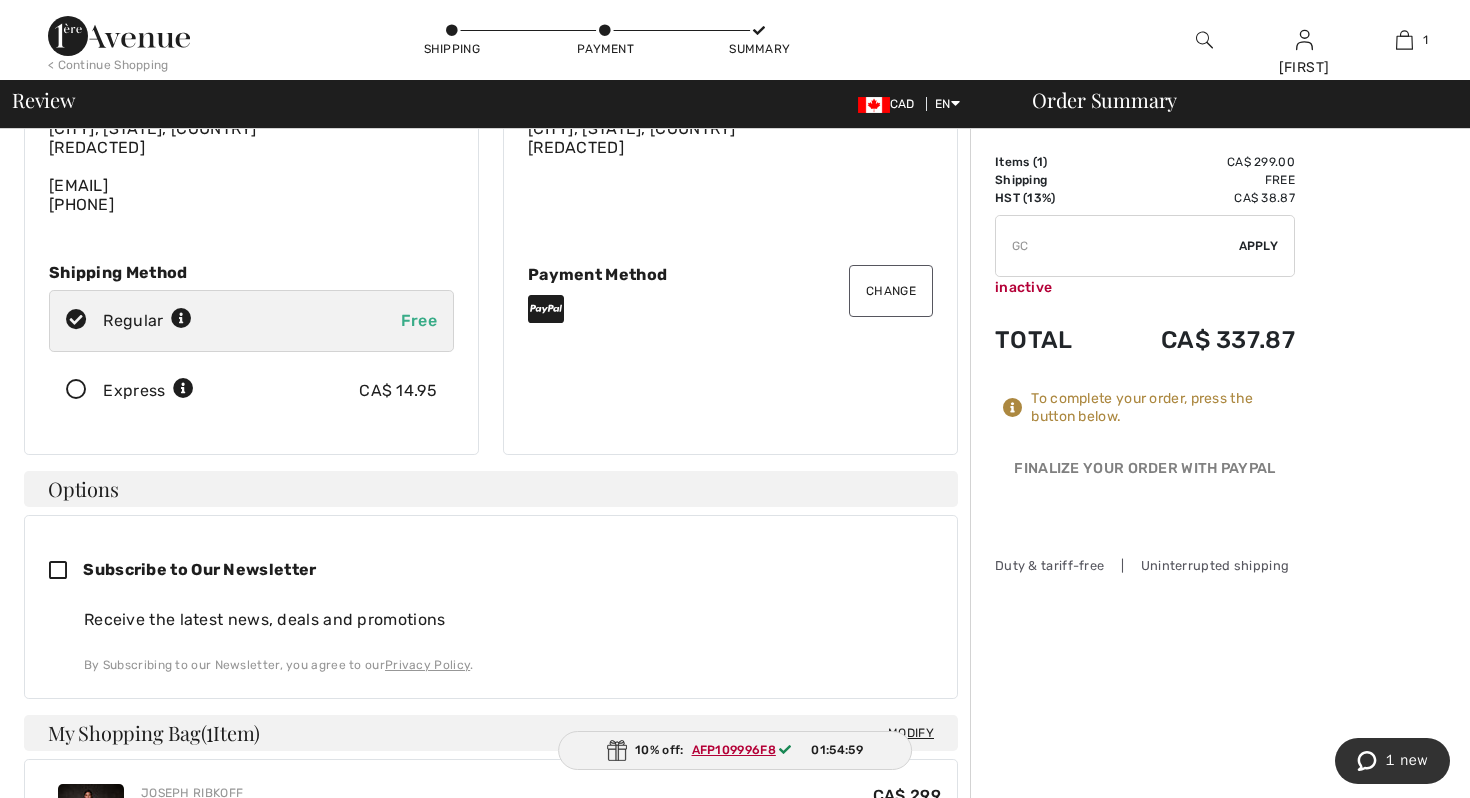 type on "G" 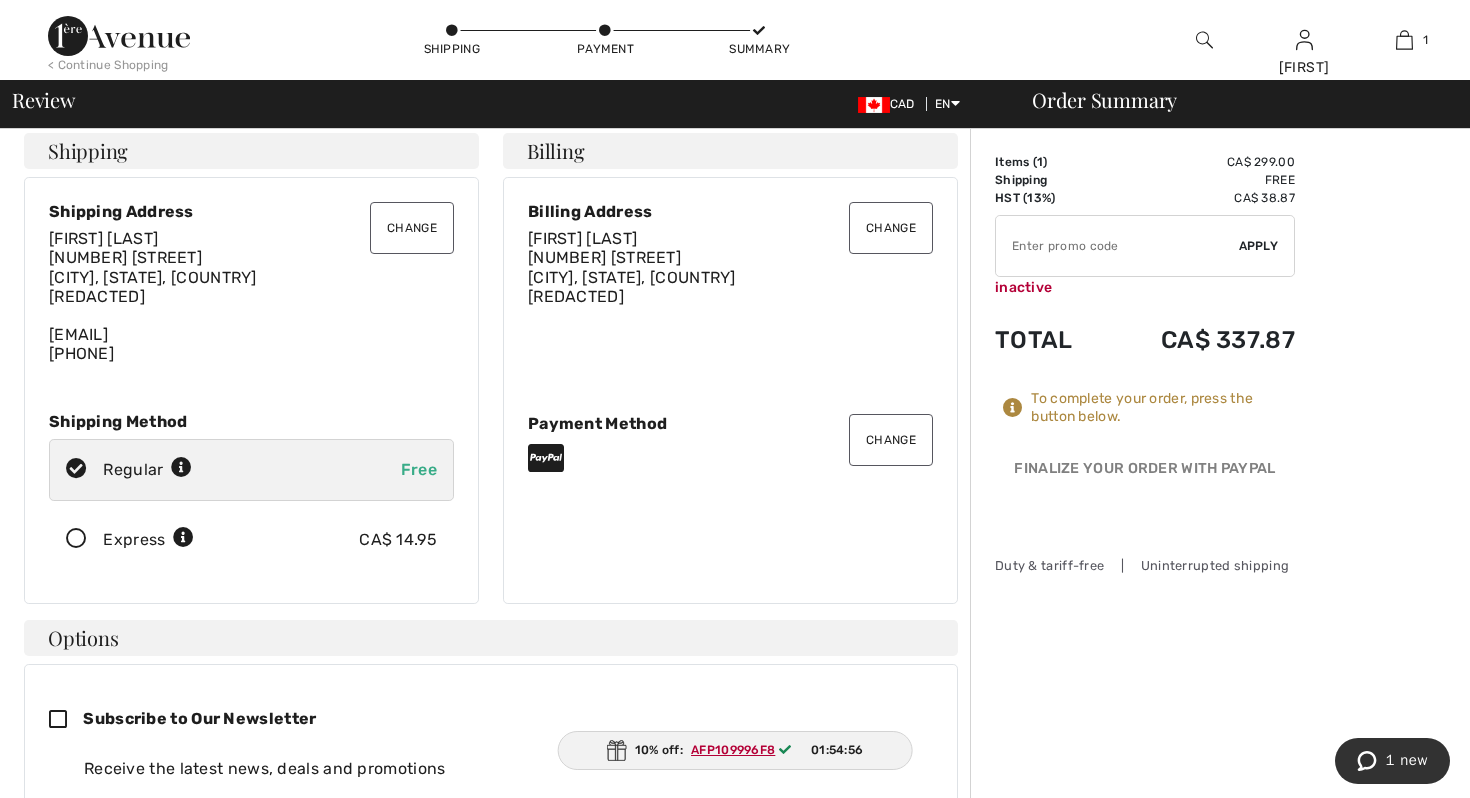 scroll, scrollTop: 0, scrollLeft: 0, axis: both 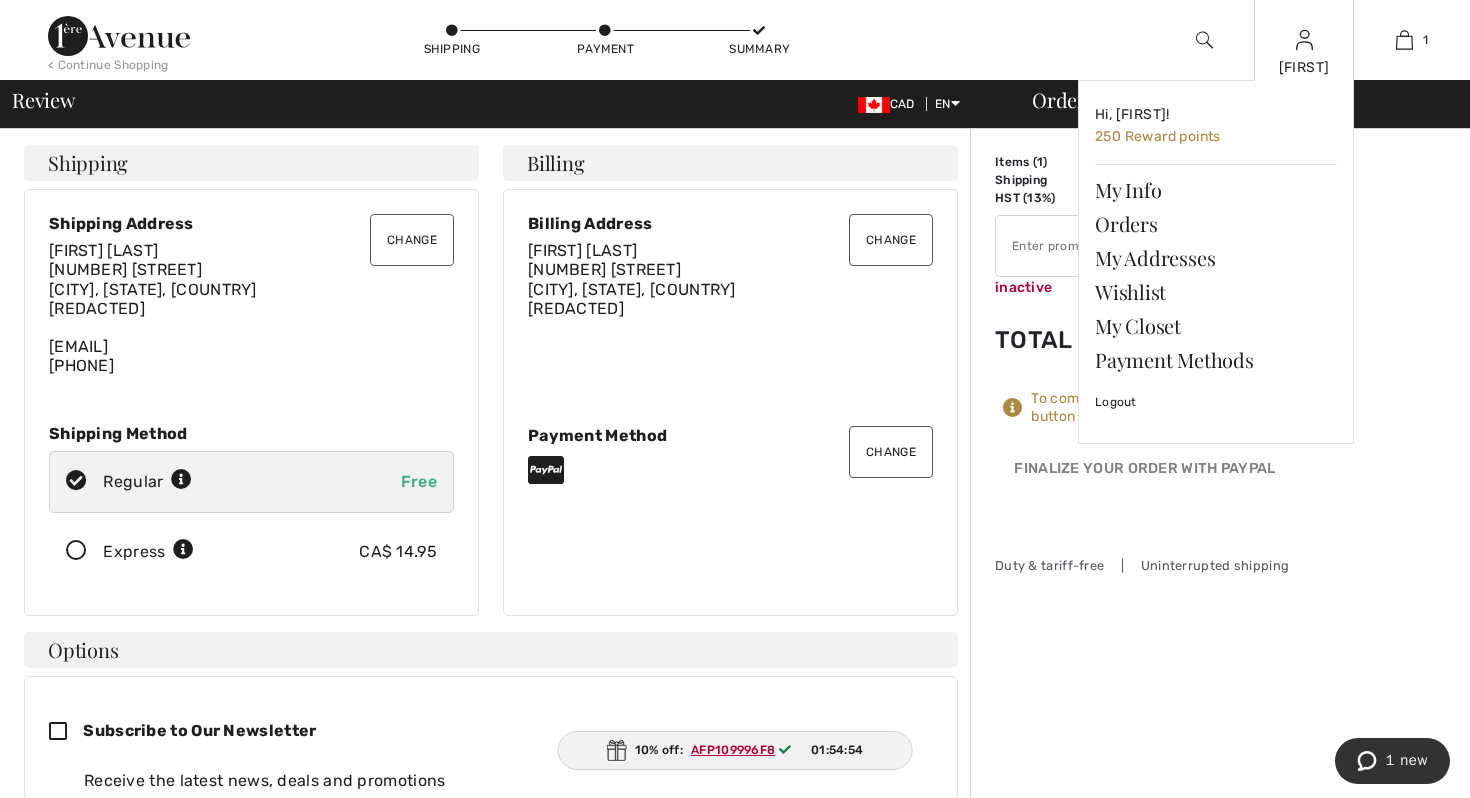type 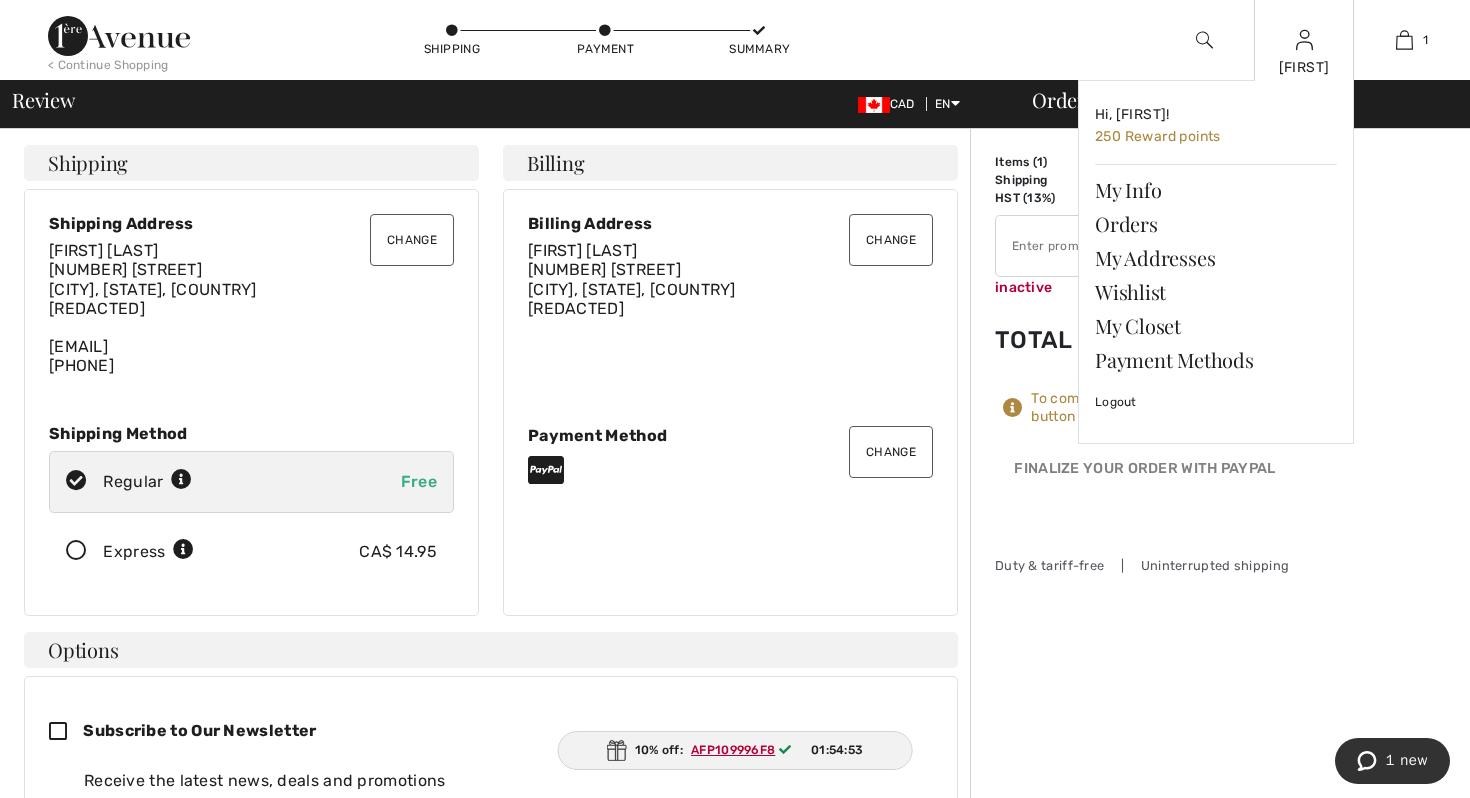 click at bounding box center [1304, 40] 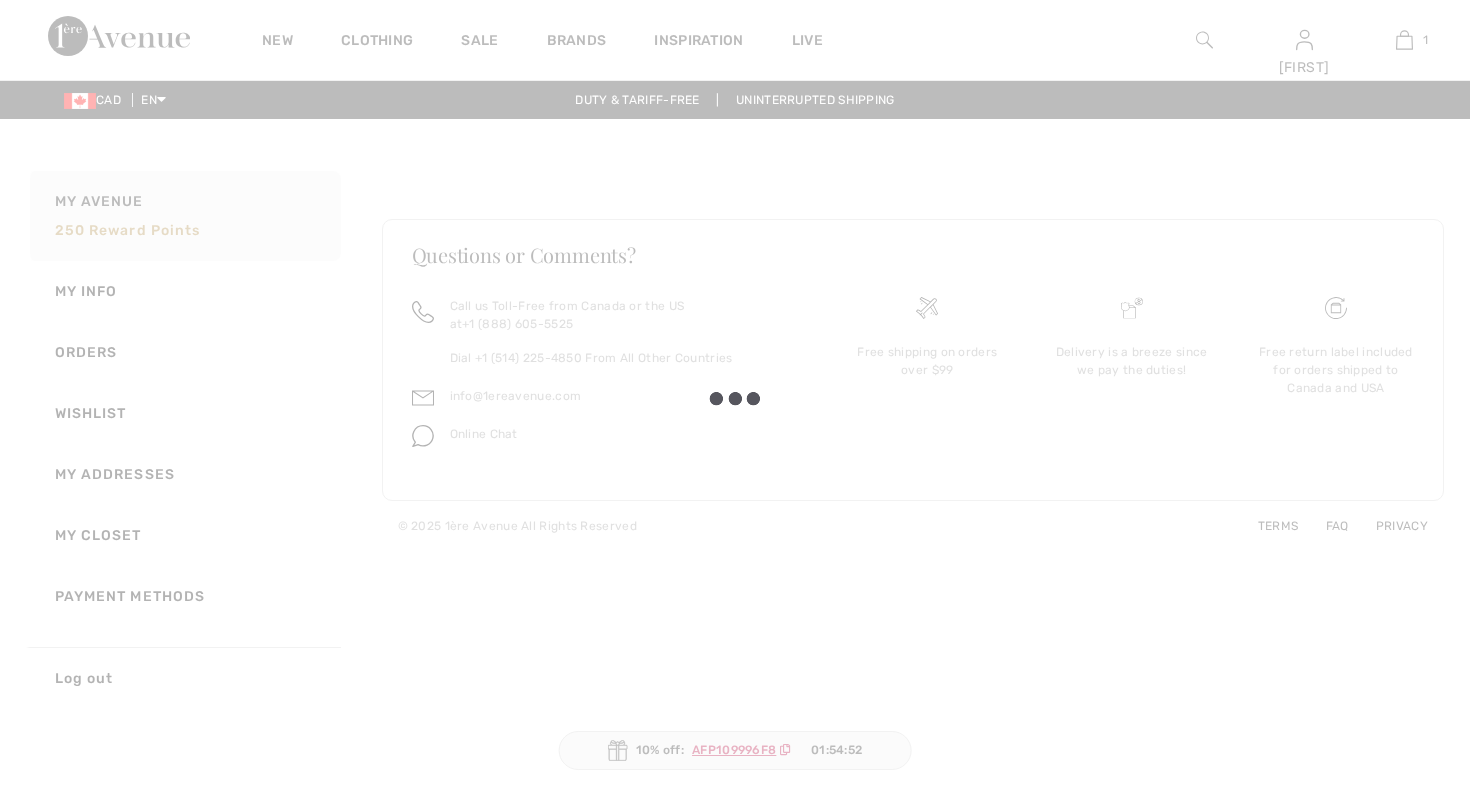 scroll, scrollTop: 0, scrollLeft: 0, axis: both 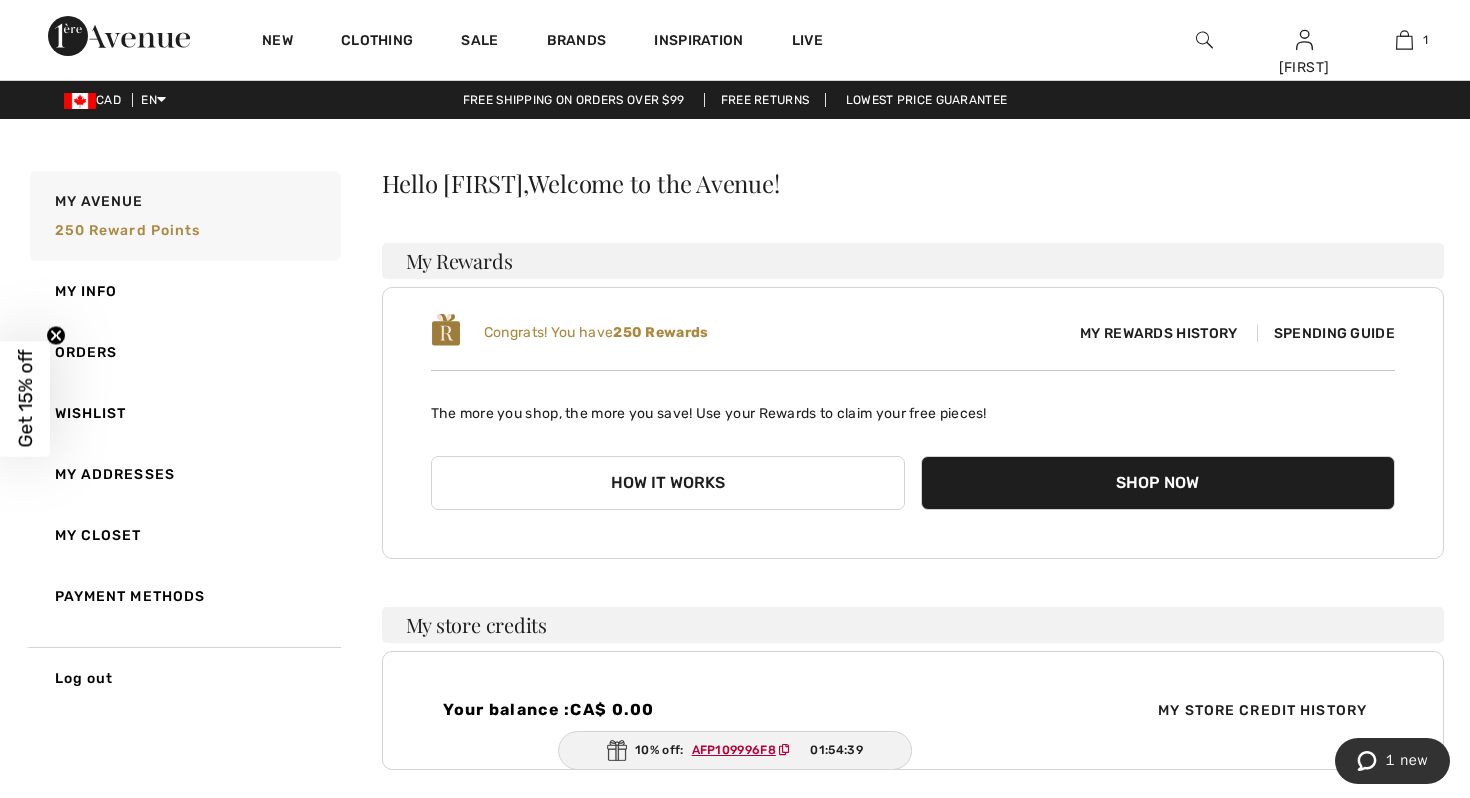 click on "How it works" at bounding box center [668, 483] 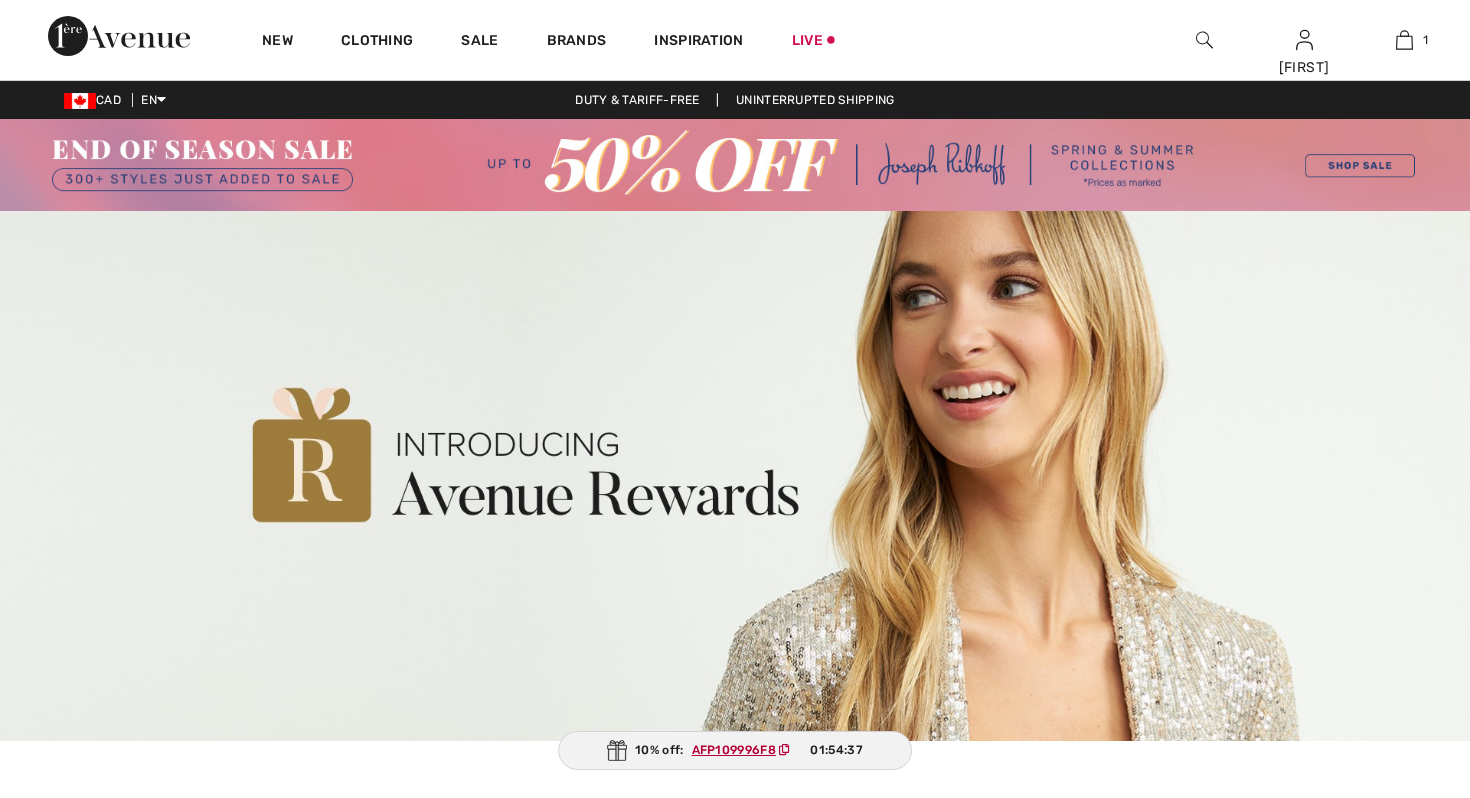 scroll, scrollTop: 0, scrollLeft: 0, axis: both 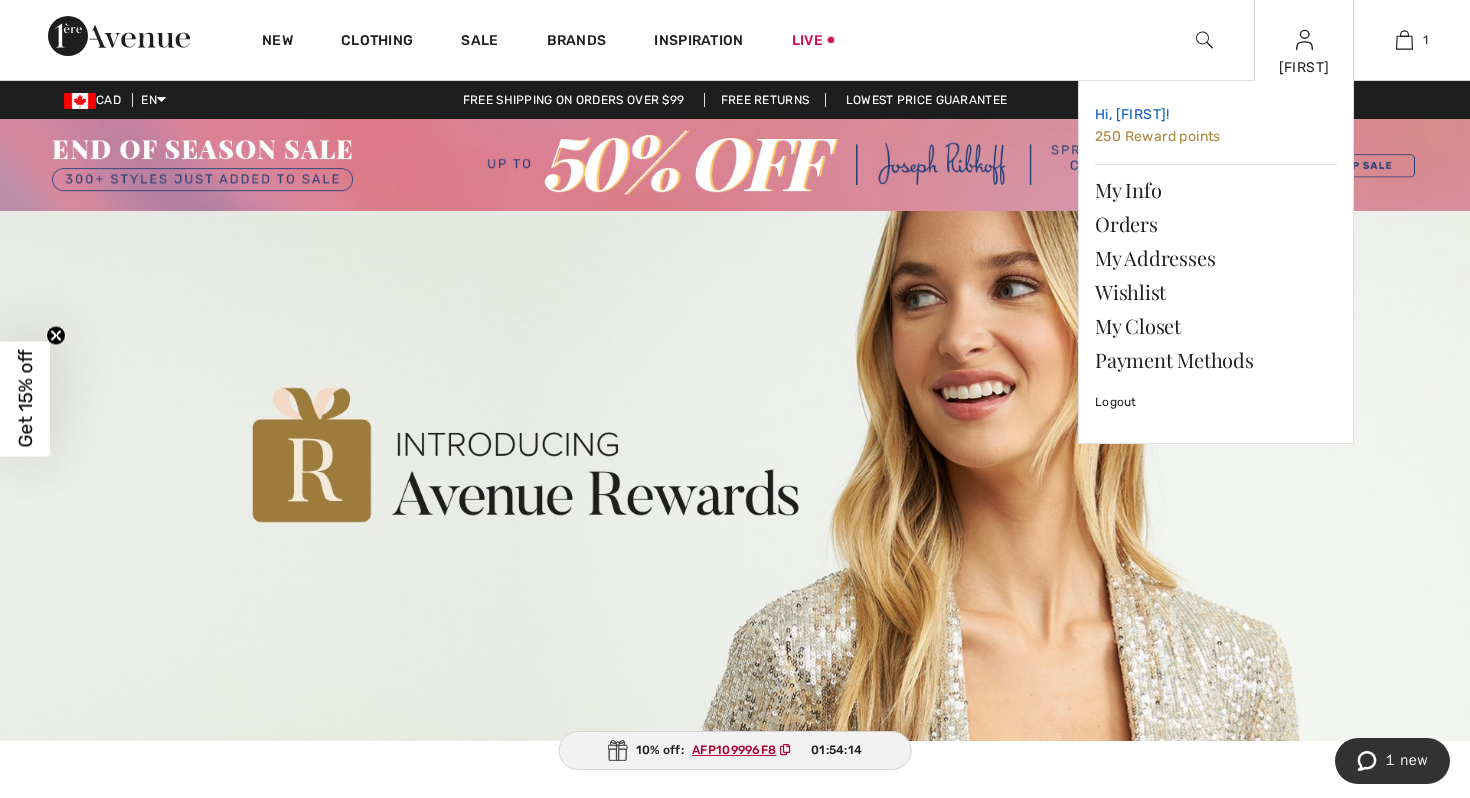 click on "250 Reward points" at bounding box center [1158, 136] 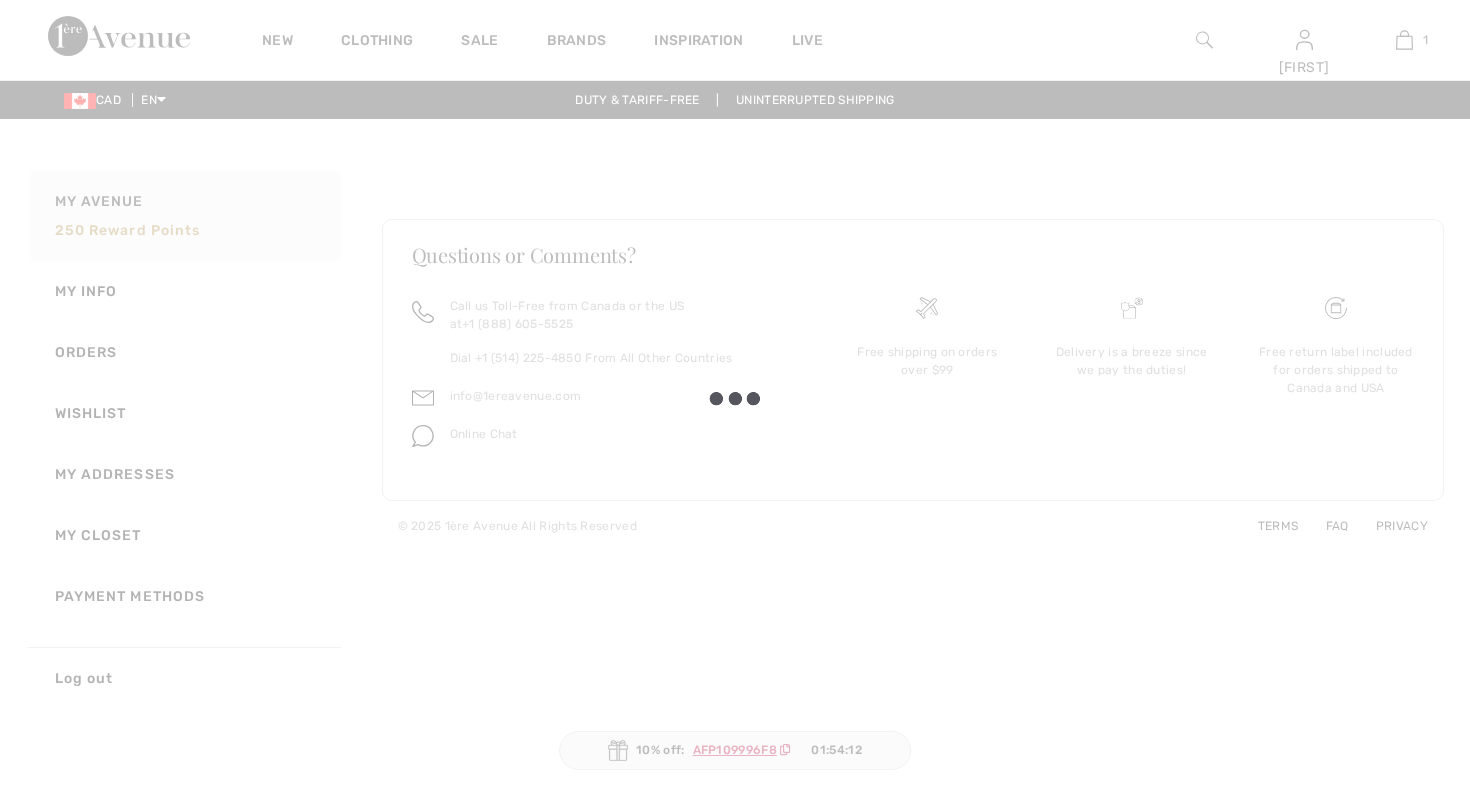 scroll, scrollTop: 0, scrollLeft: 0, axis: both 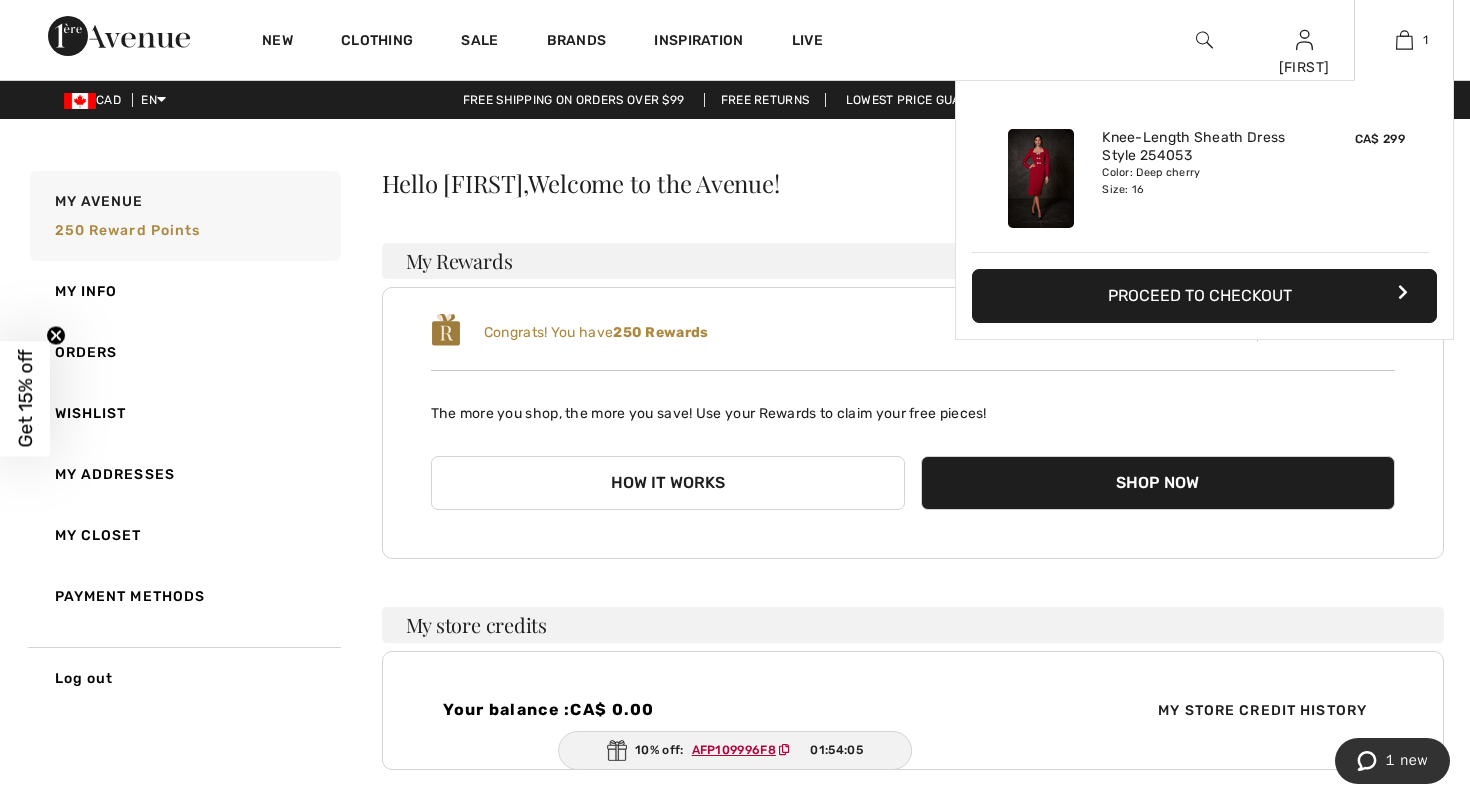 click on "1
Added to Bag
Joseph Ribkoff Knee-length Sheath Dress Style 254053
CA$ 299
Color: Deep cherry Size: 16
Knee-Length Sheath Dress Style 254053 Color: Deep cherry Size: 16
CA$ 299
Proceed to Checkout
Proceed to Checkout" at bounding box center (1404, 40) 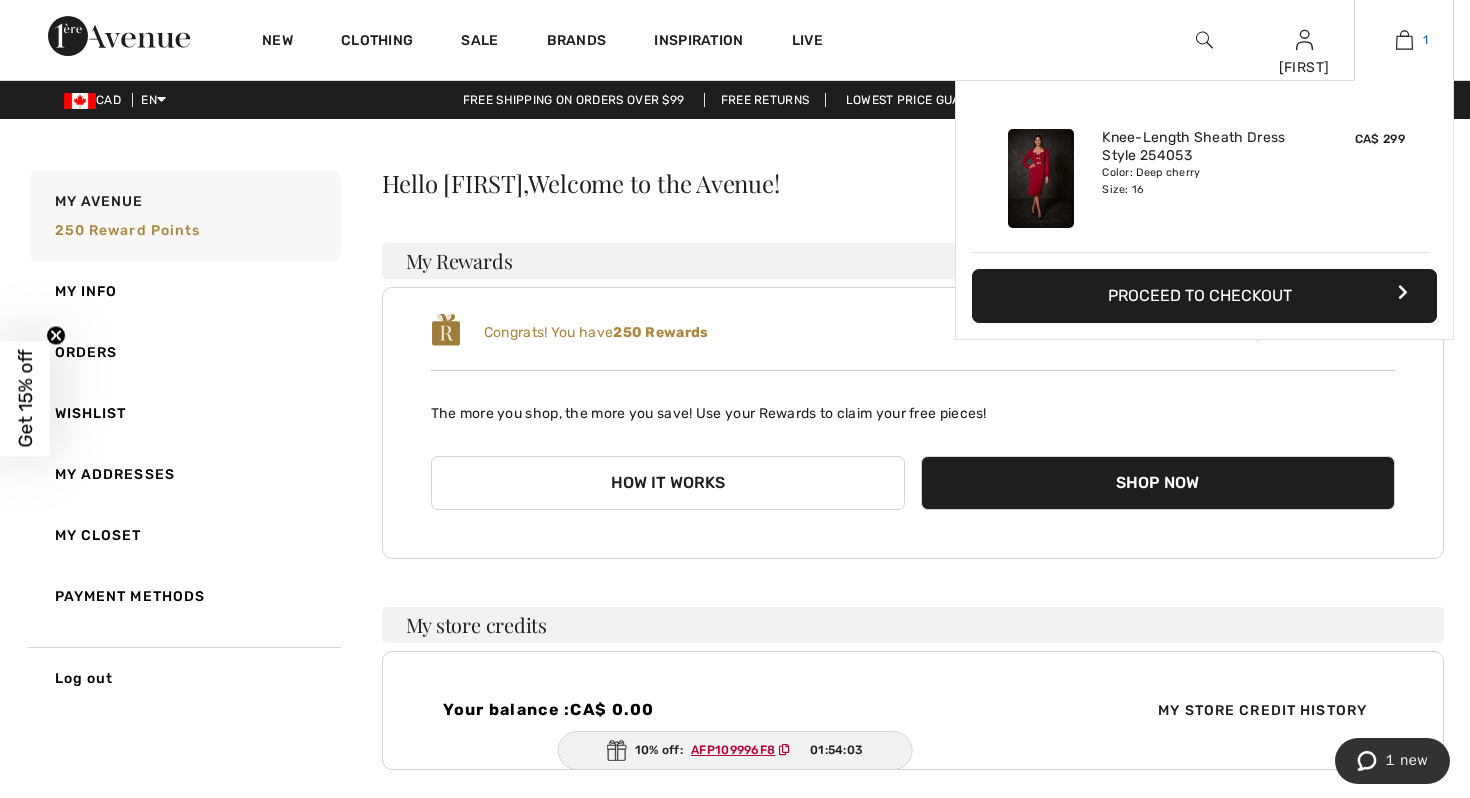 click at bounding box center (1404, 40) 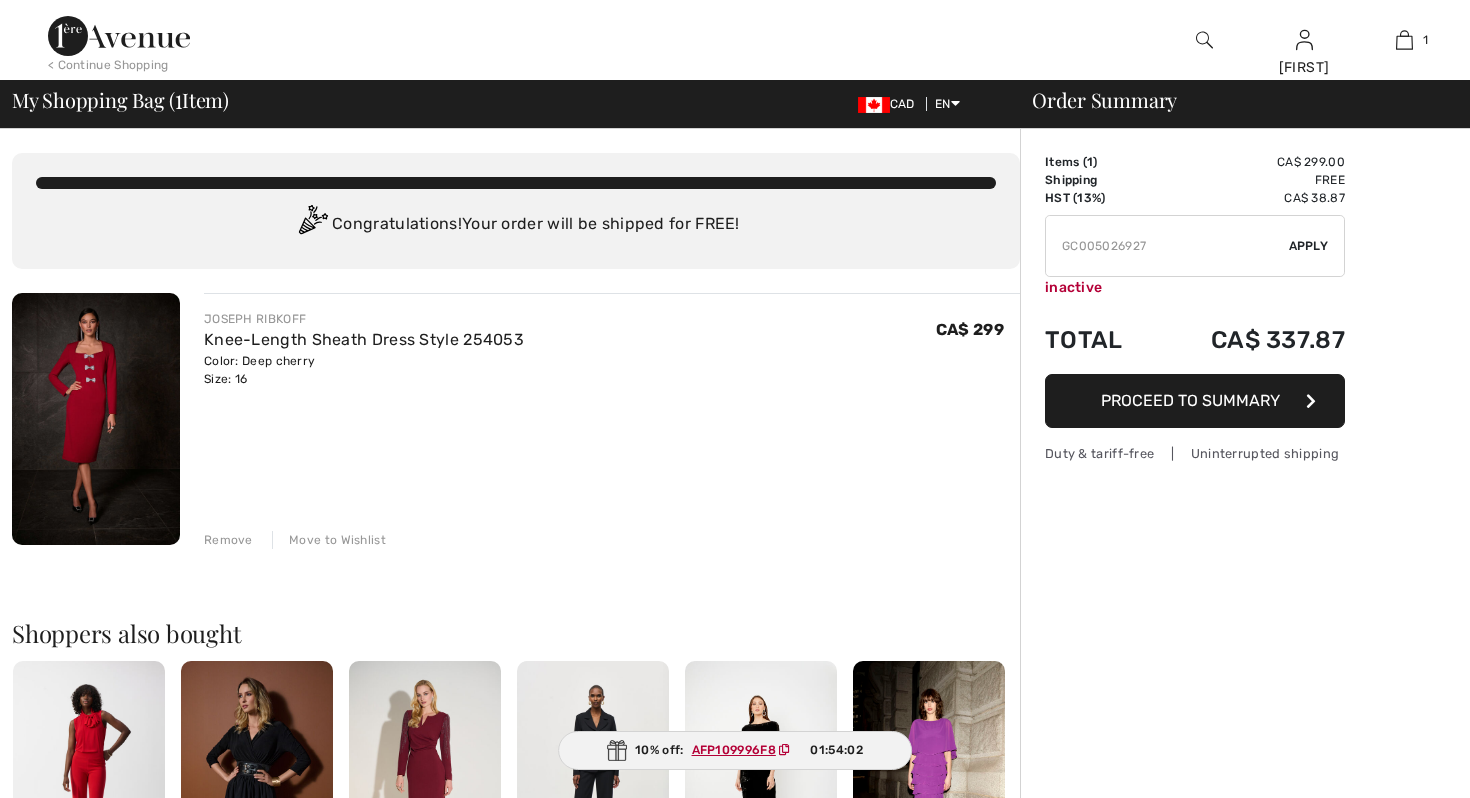 click on "inactive" at bounding box center [1195, 287] 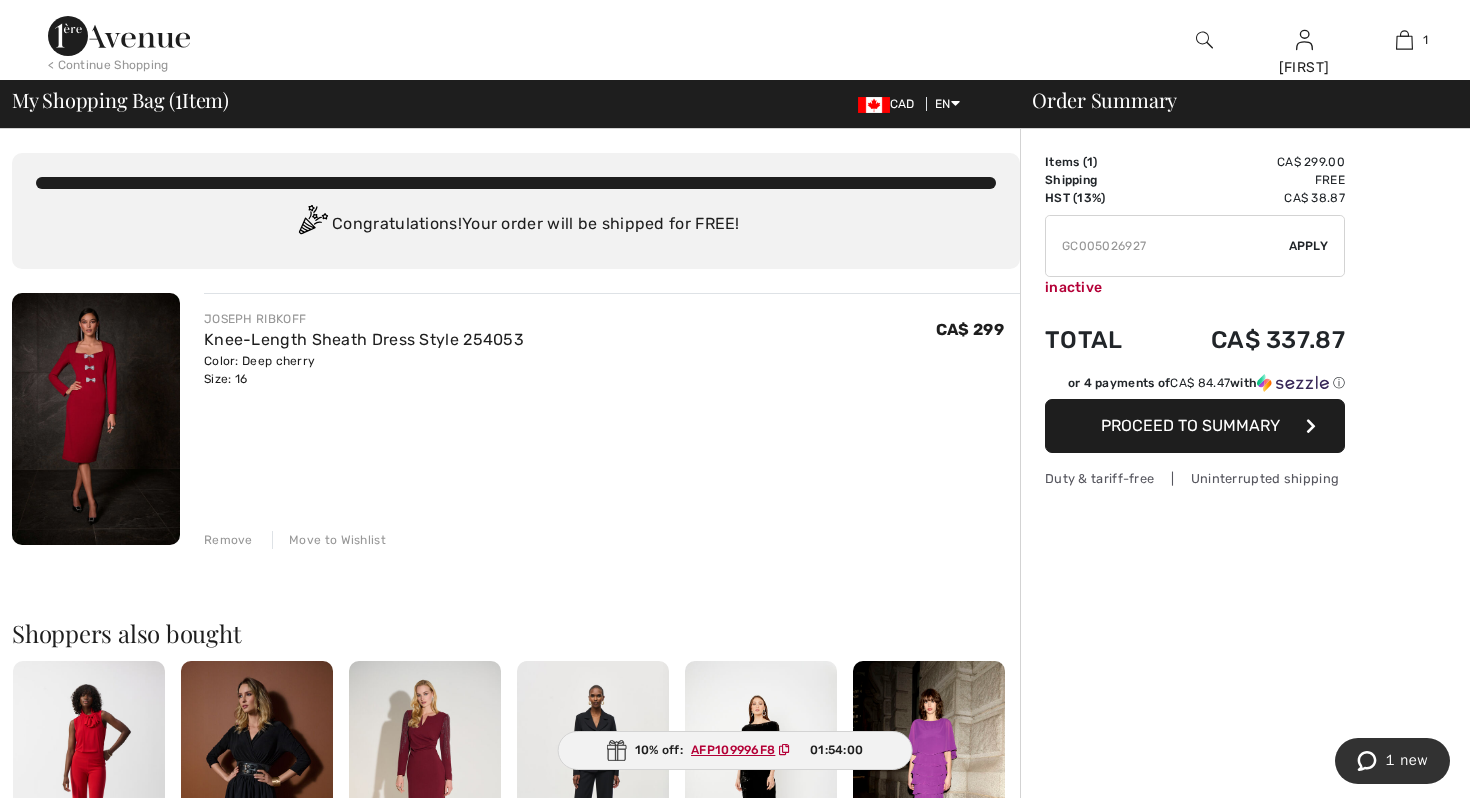 click on "Proceed to Summary" at bounding box center [1190, 425] 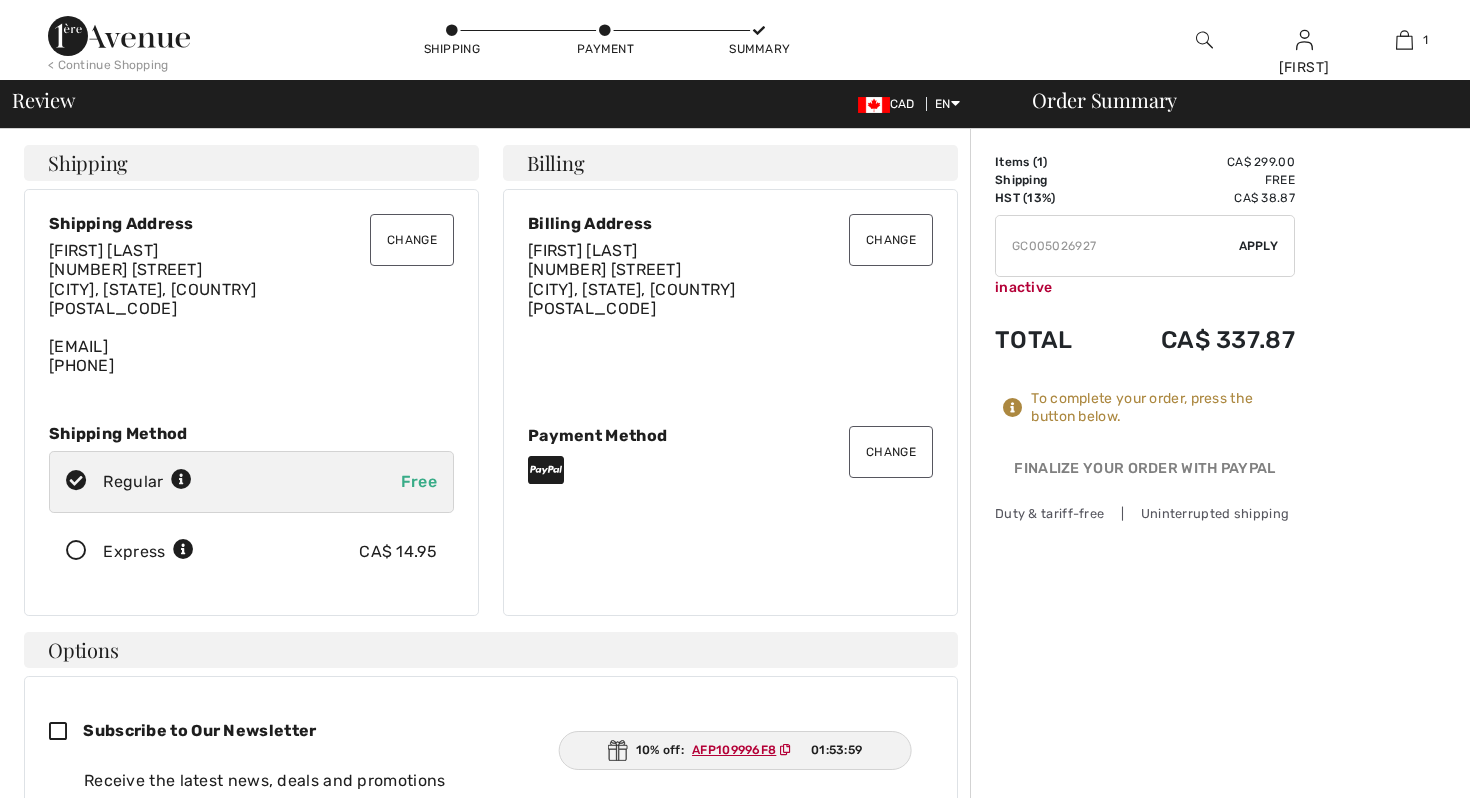 scroll, scrollTop: 0, scrollLeft: 0, axis: both 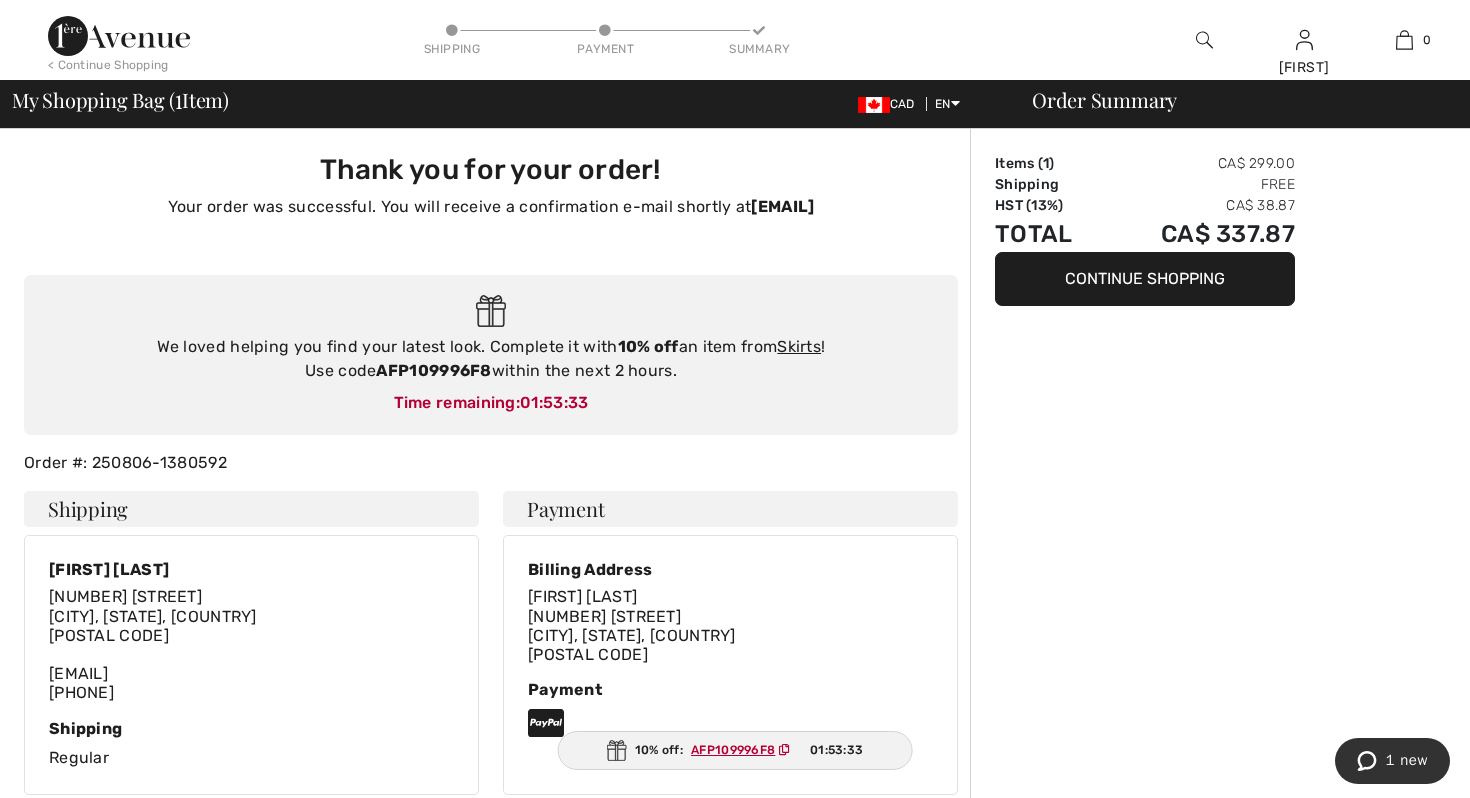 click on "Continue Shopping" at bounding box center [1145, 279] 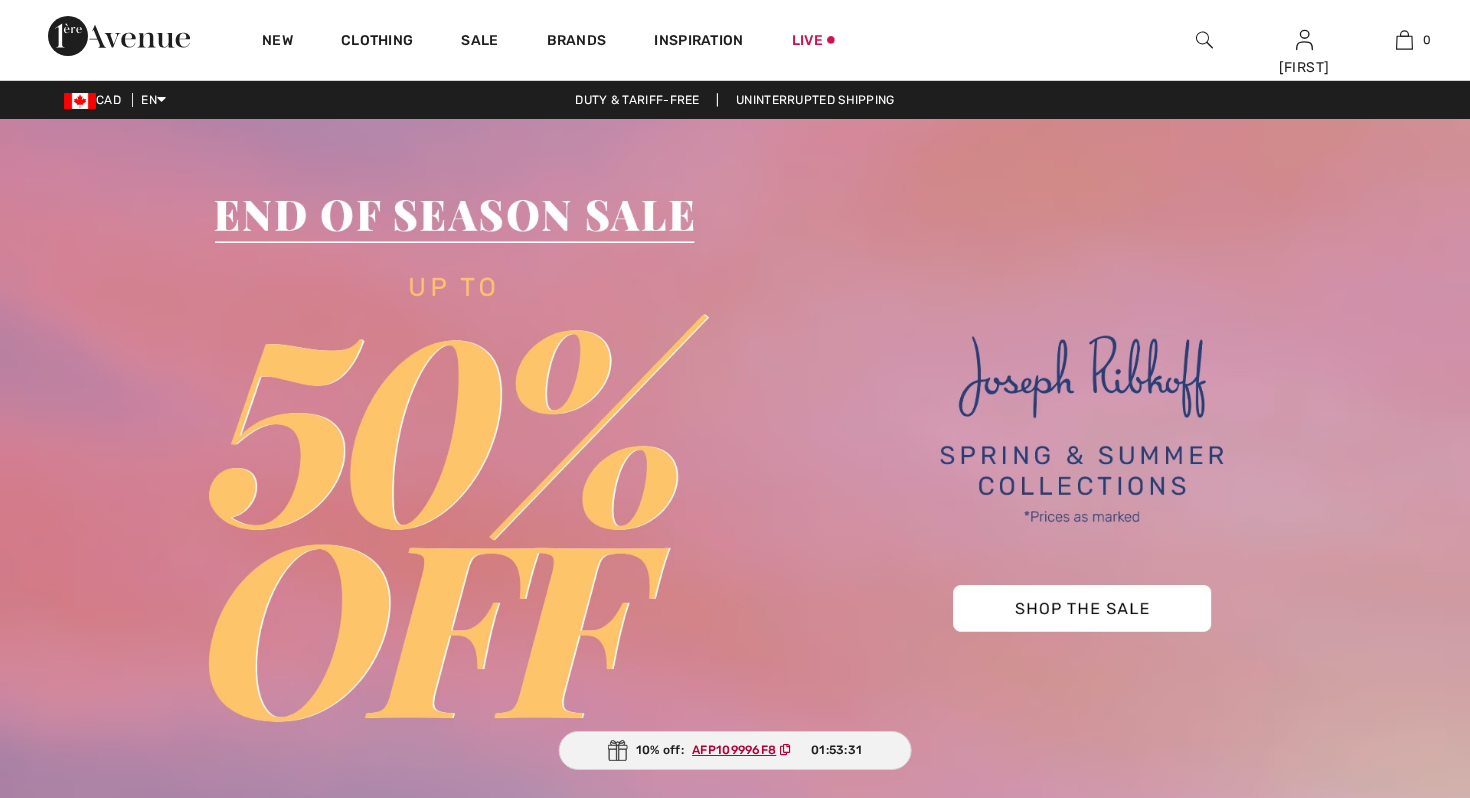 scroll, scrollTop: 0, scrollLeft: 0, axis: both 